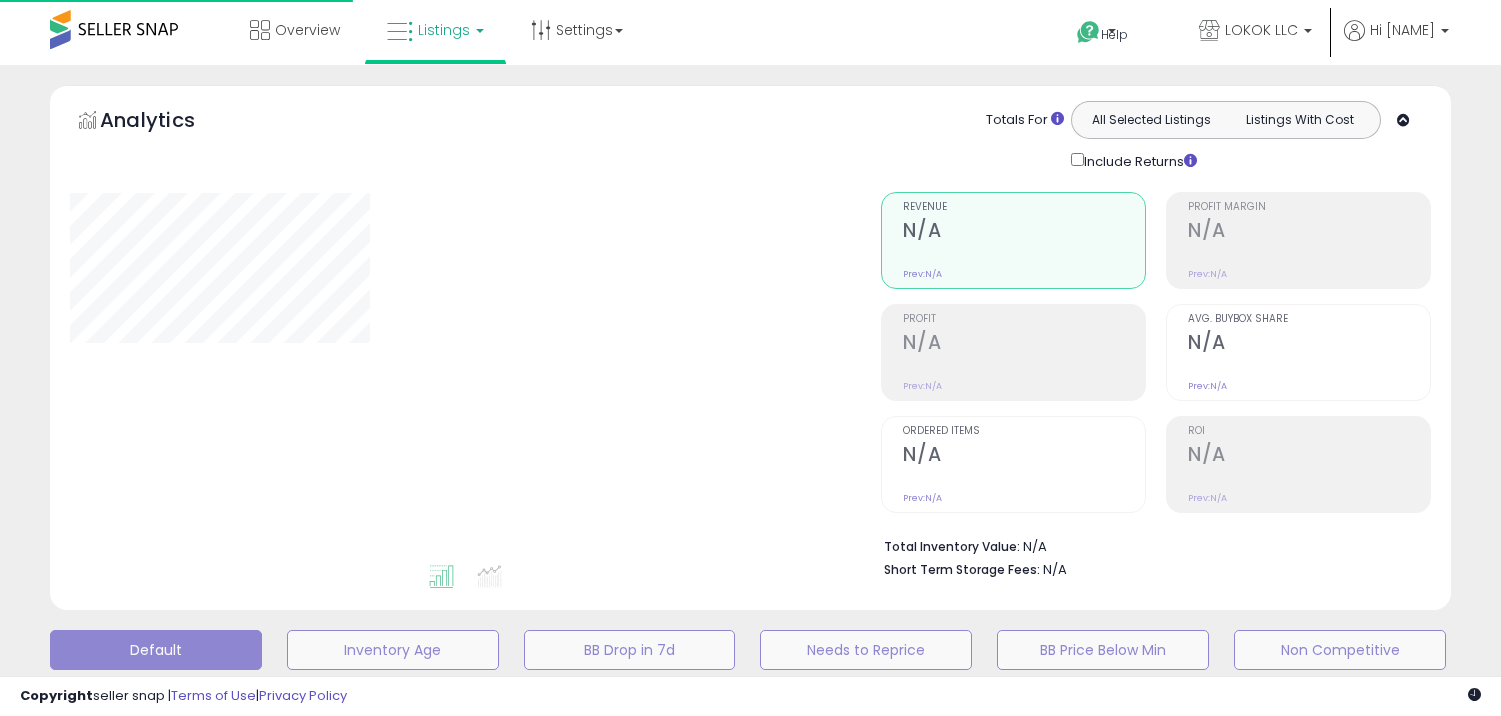 scroll, scrollTop: 0, scrollLeft: 0, axis: both 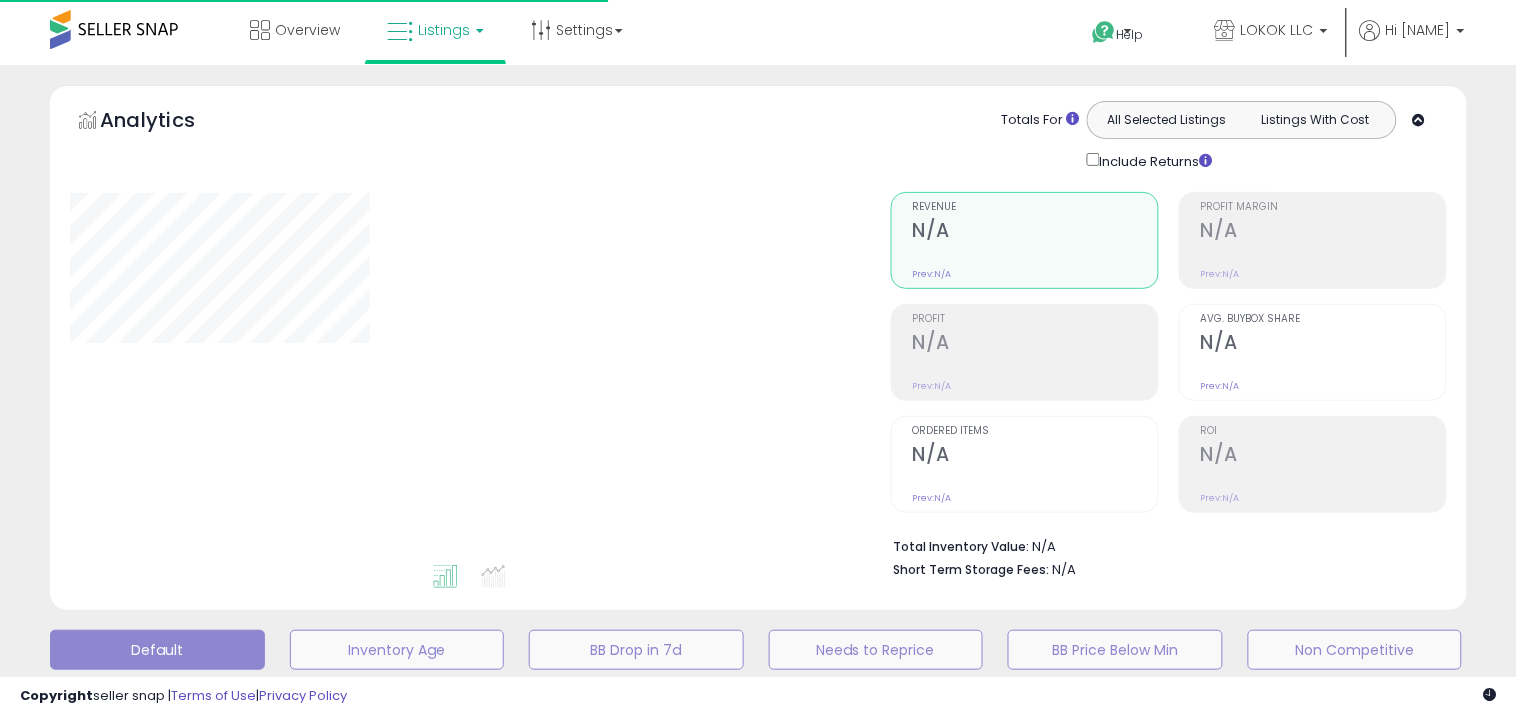 type on "**********" 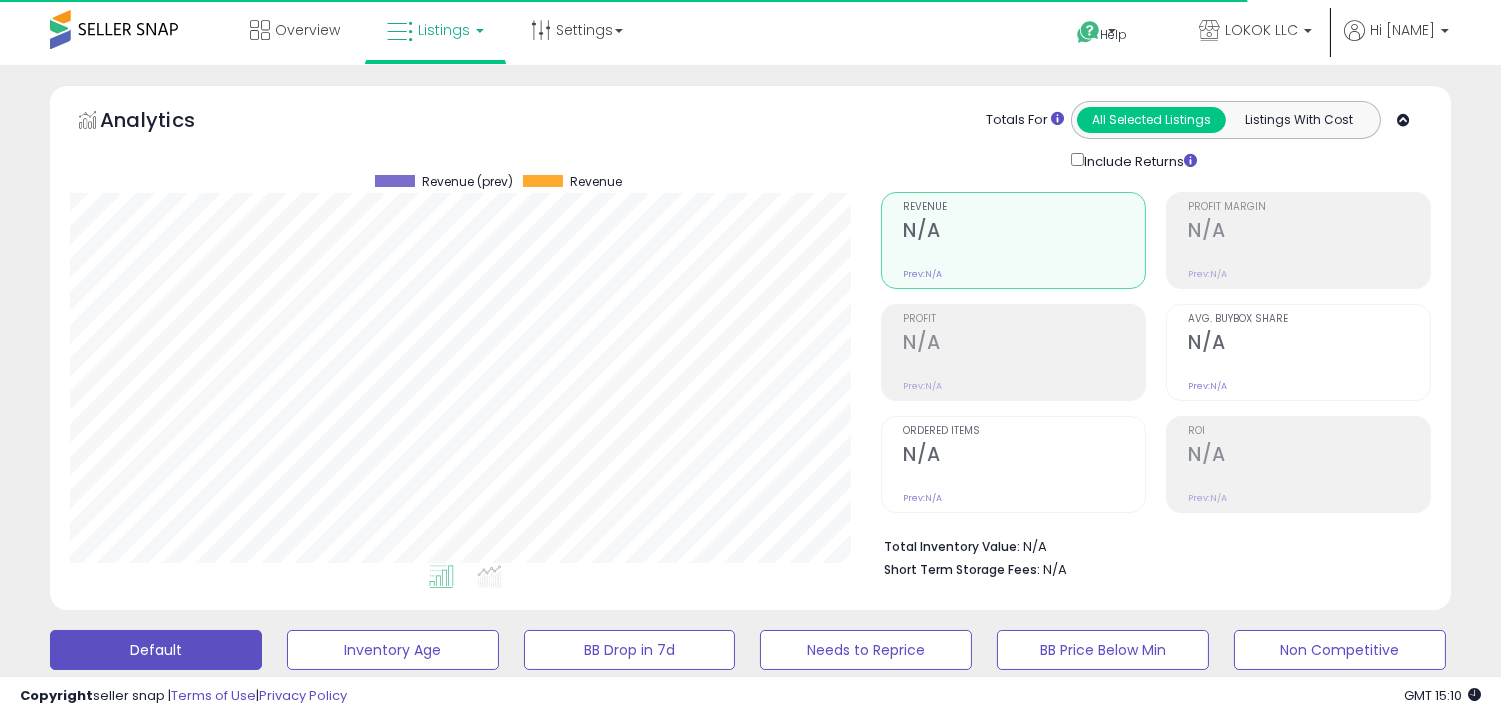 scroll, scrollTop: 999590, scrollLeft: 999188, axis: both 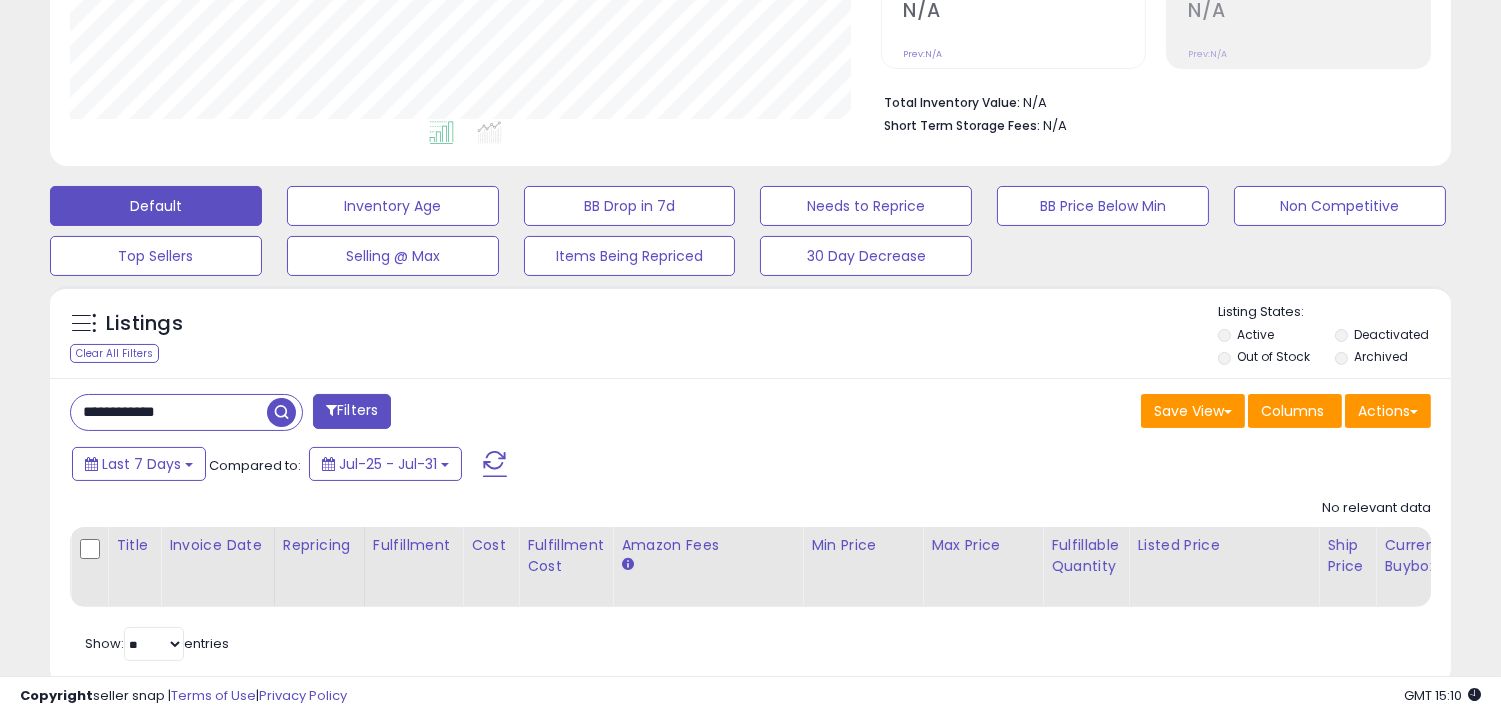 click on "**********" at bounding box center [169, 412] 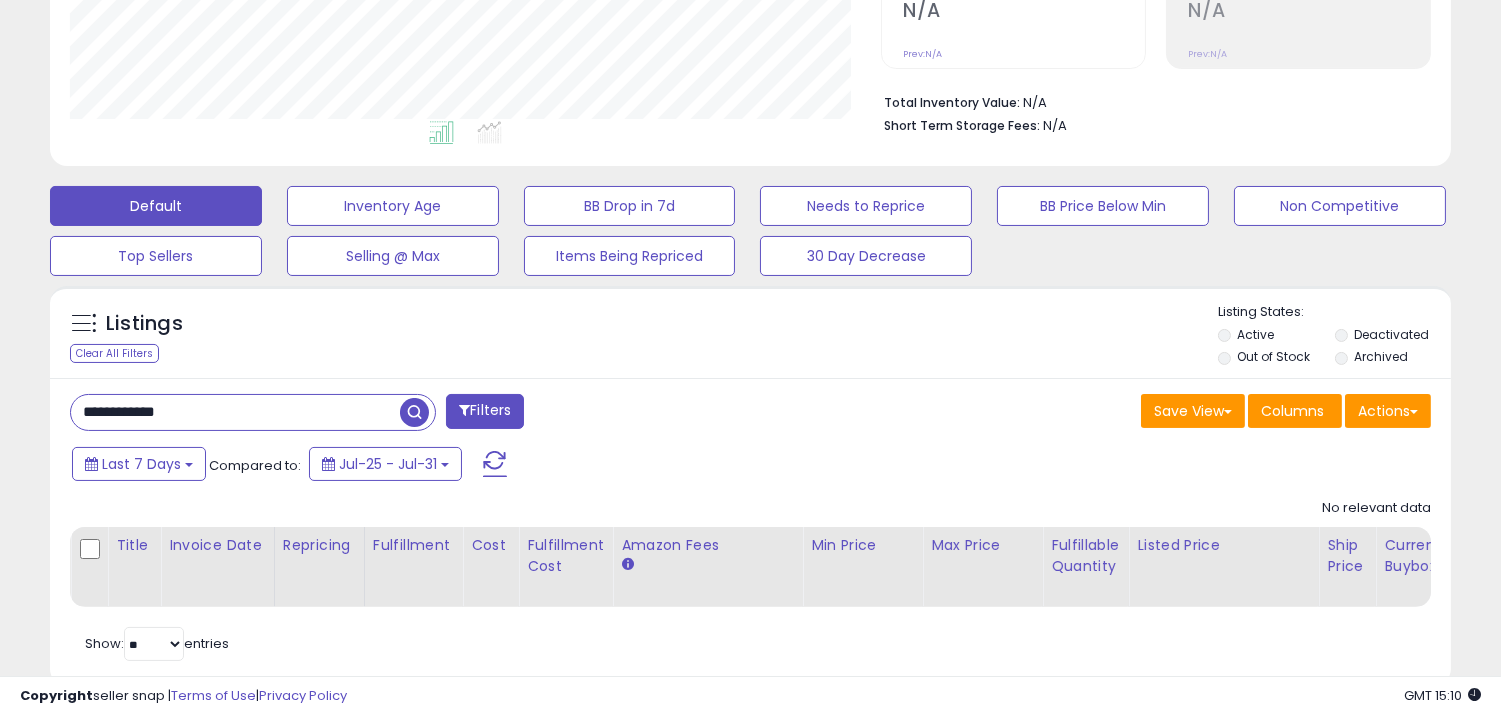 click on "**********" at bounding box center [235, 412] 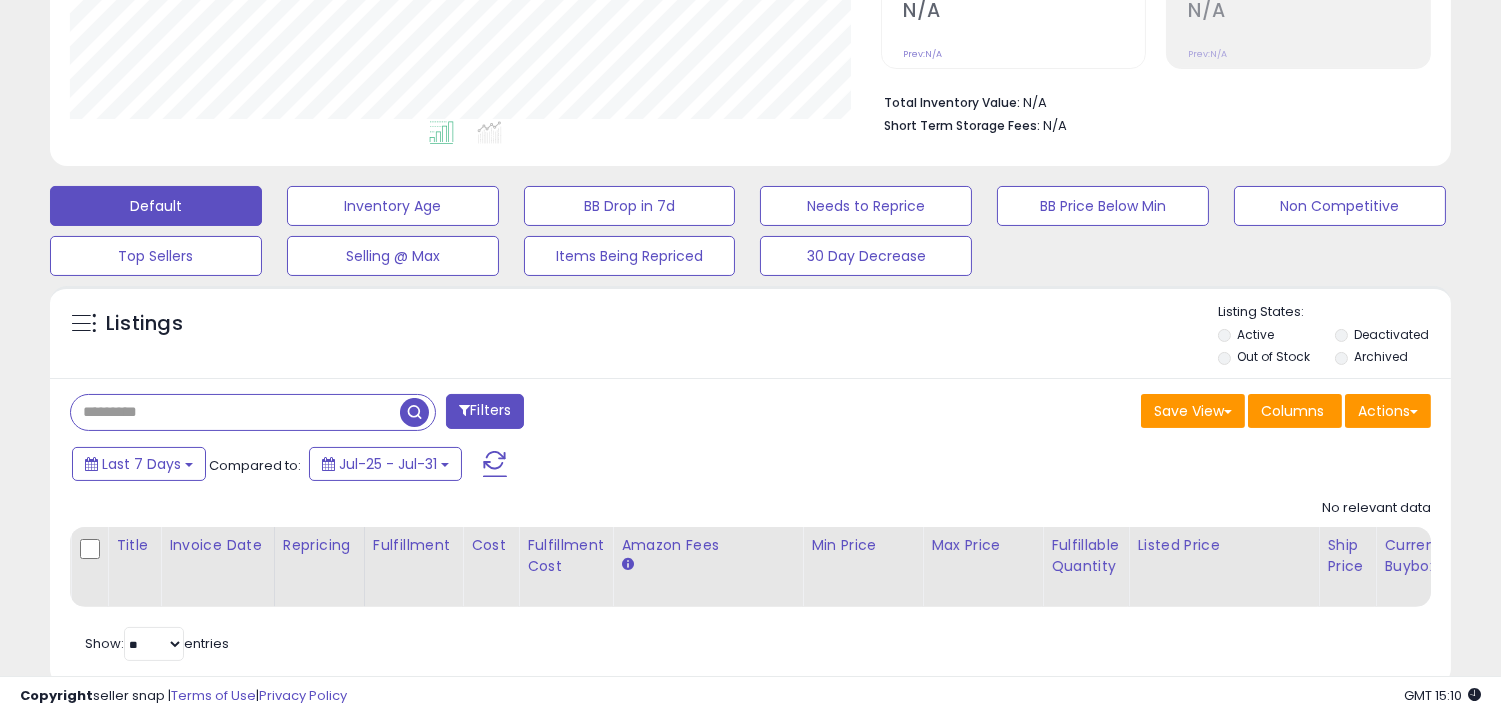 type 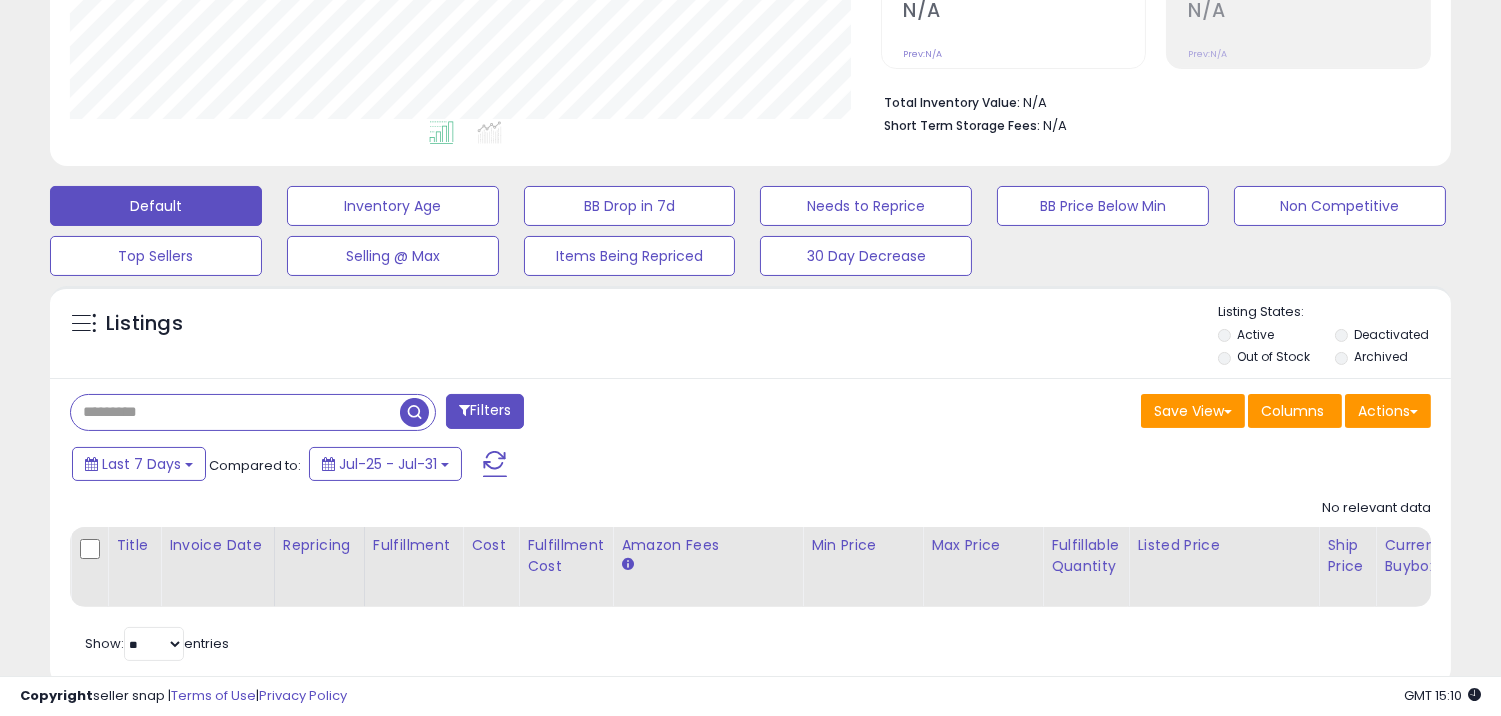 click at bounding box center [414, 412] 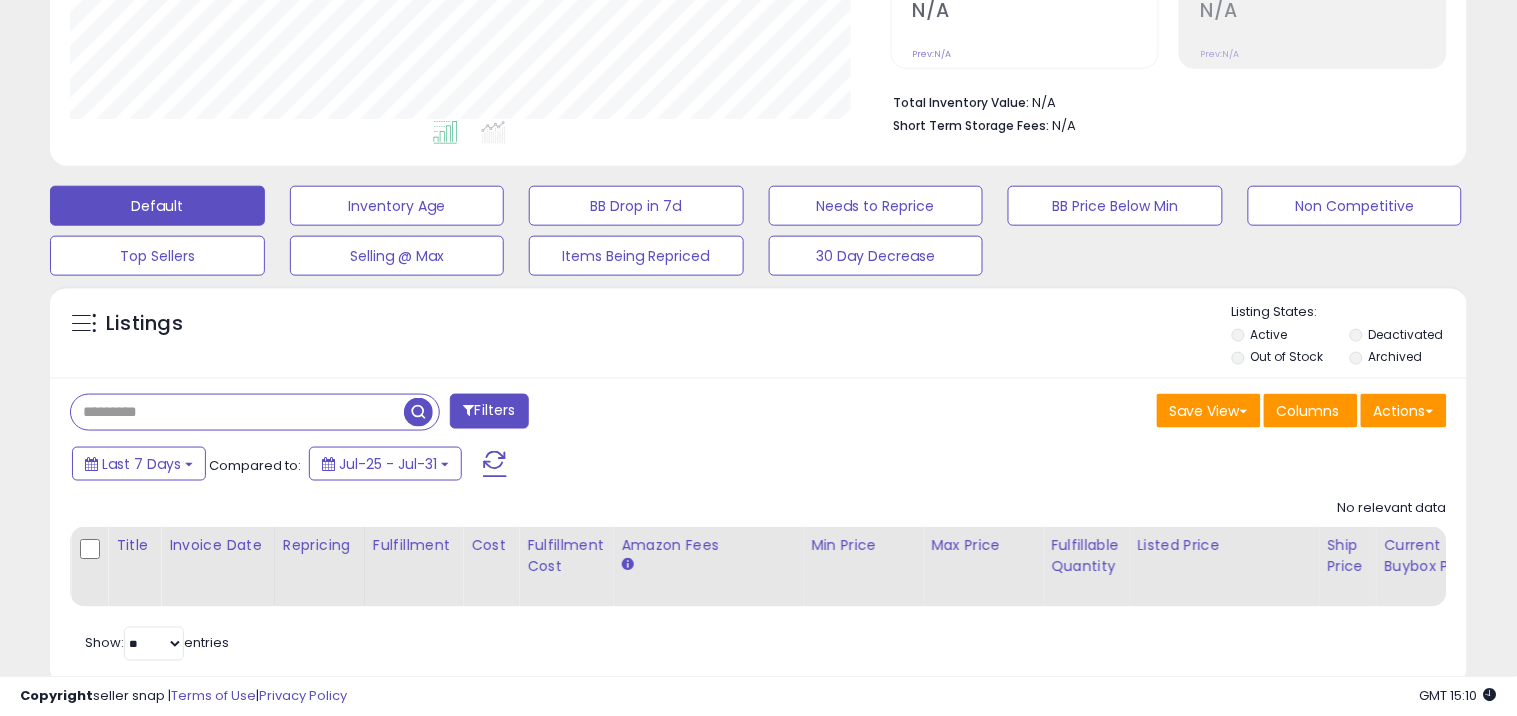 scroll, scrollTop: 999590, scrollLeft: 999178, axis: both 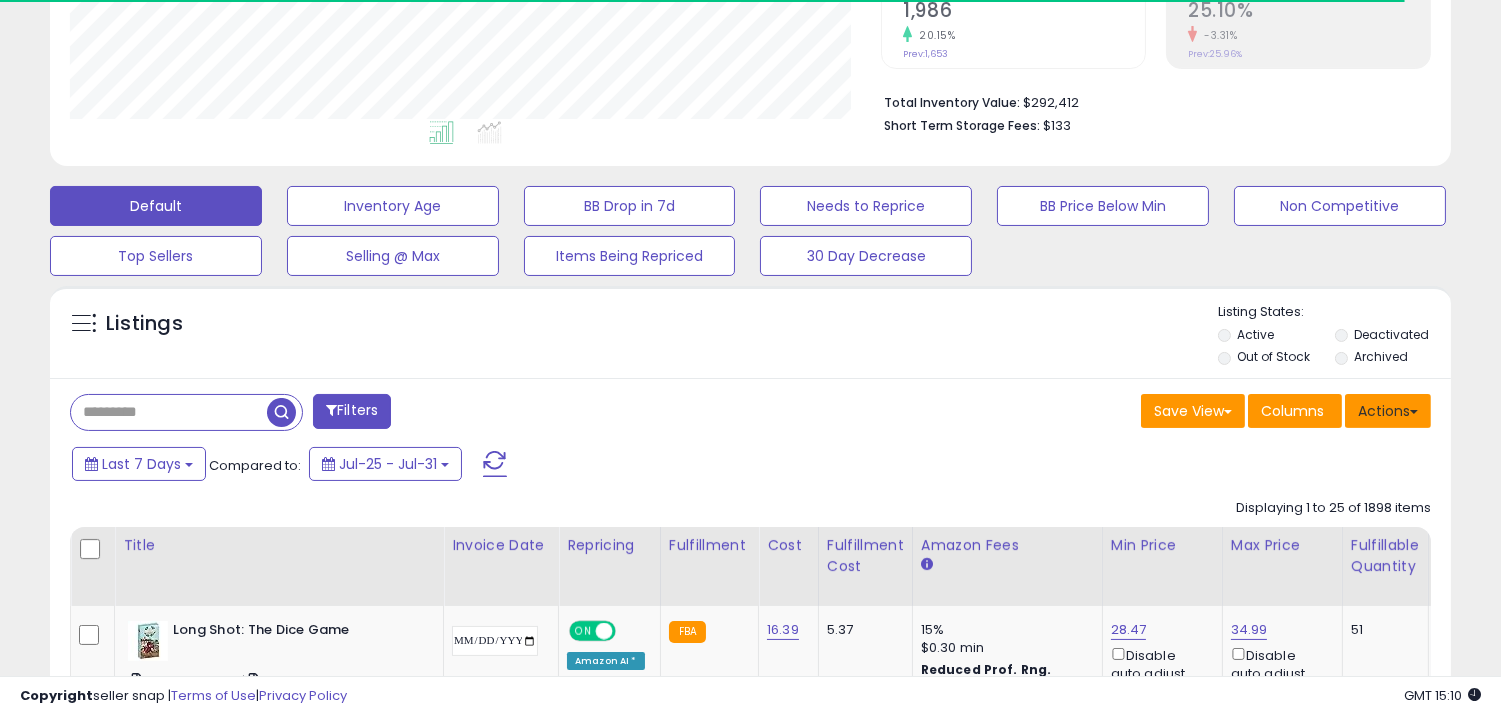 click on "Actions" at bounding box center [1388, 411] 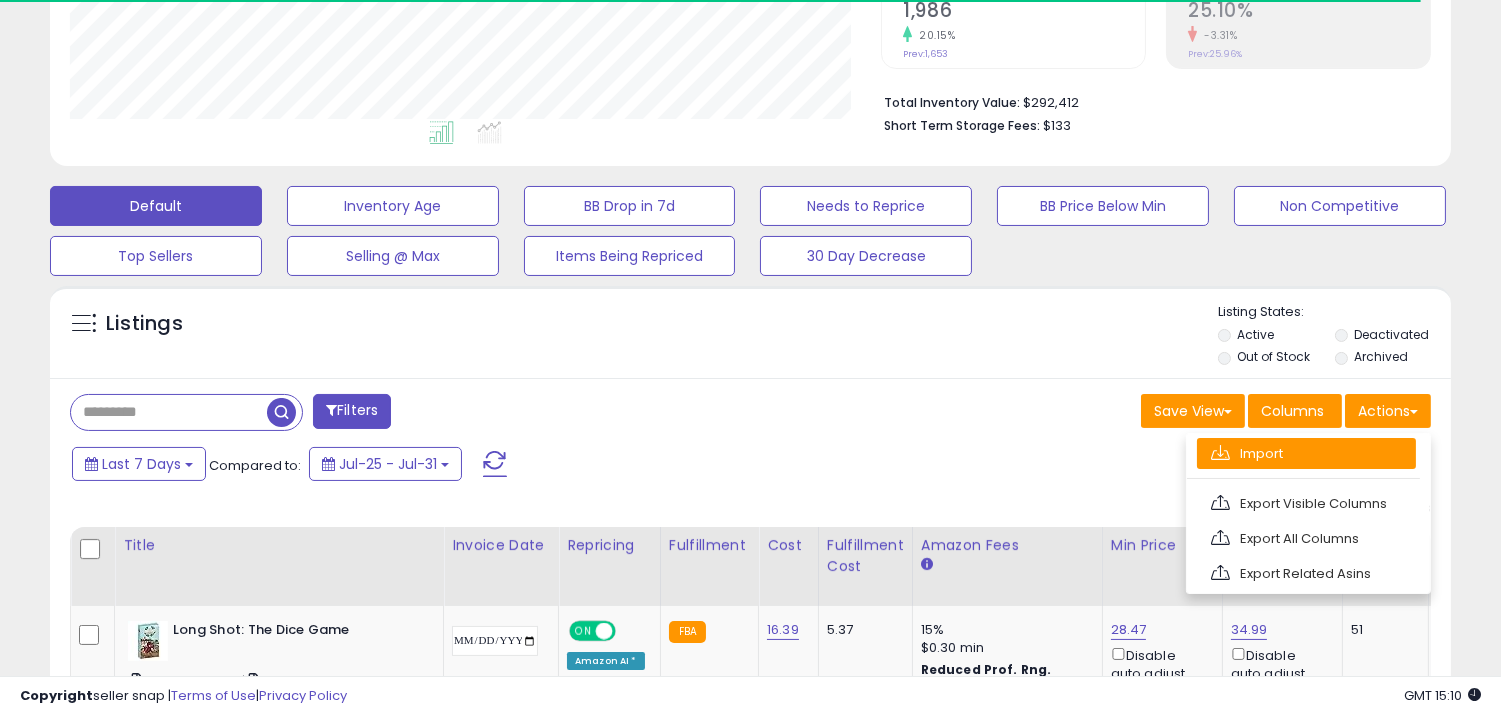 click on "Import" at bounding box center [1306, 453] 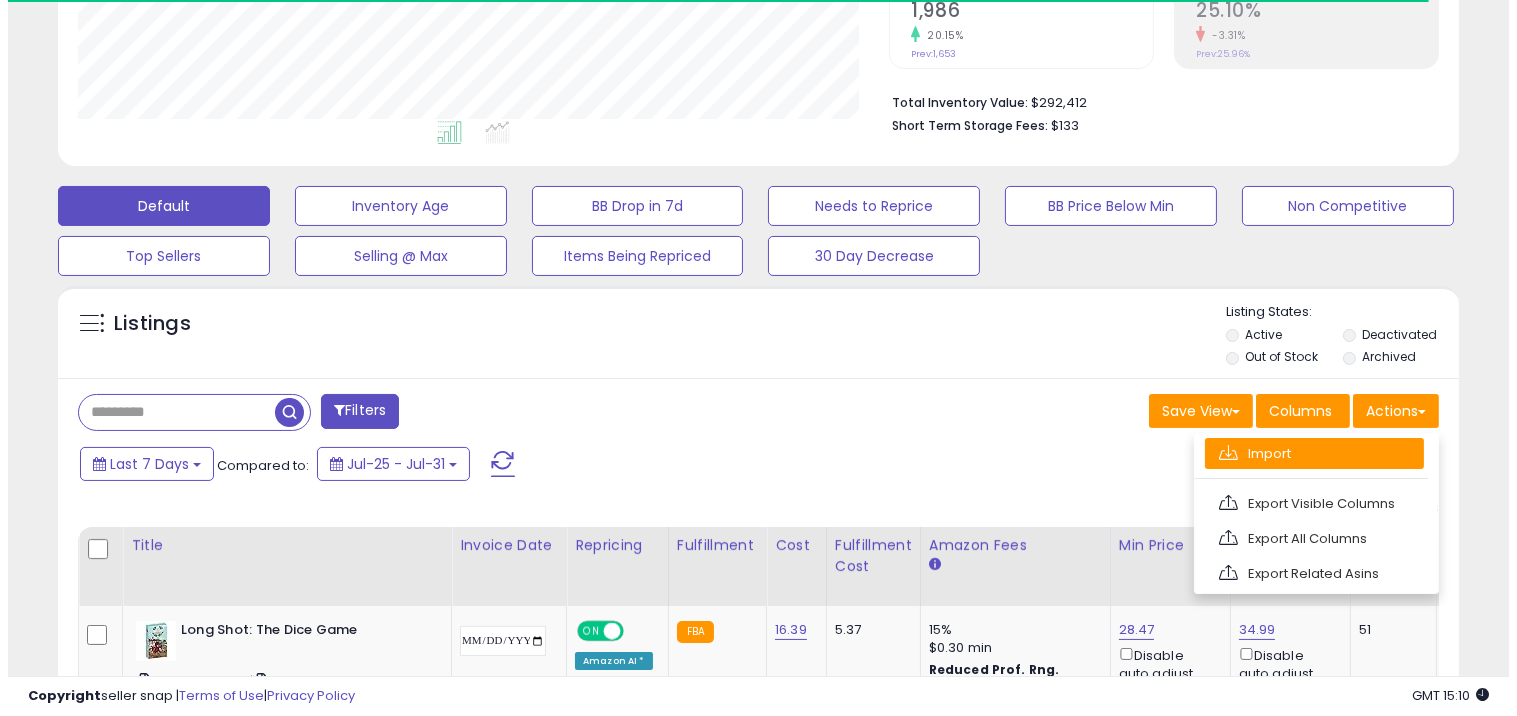 scroll, scrollTop: 999590, scrollLeft: 999178, axis: both 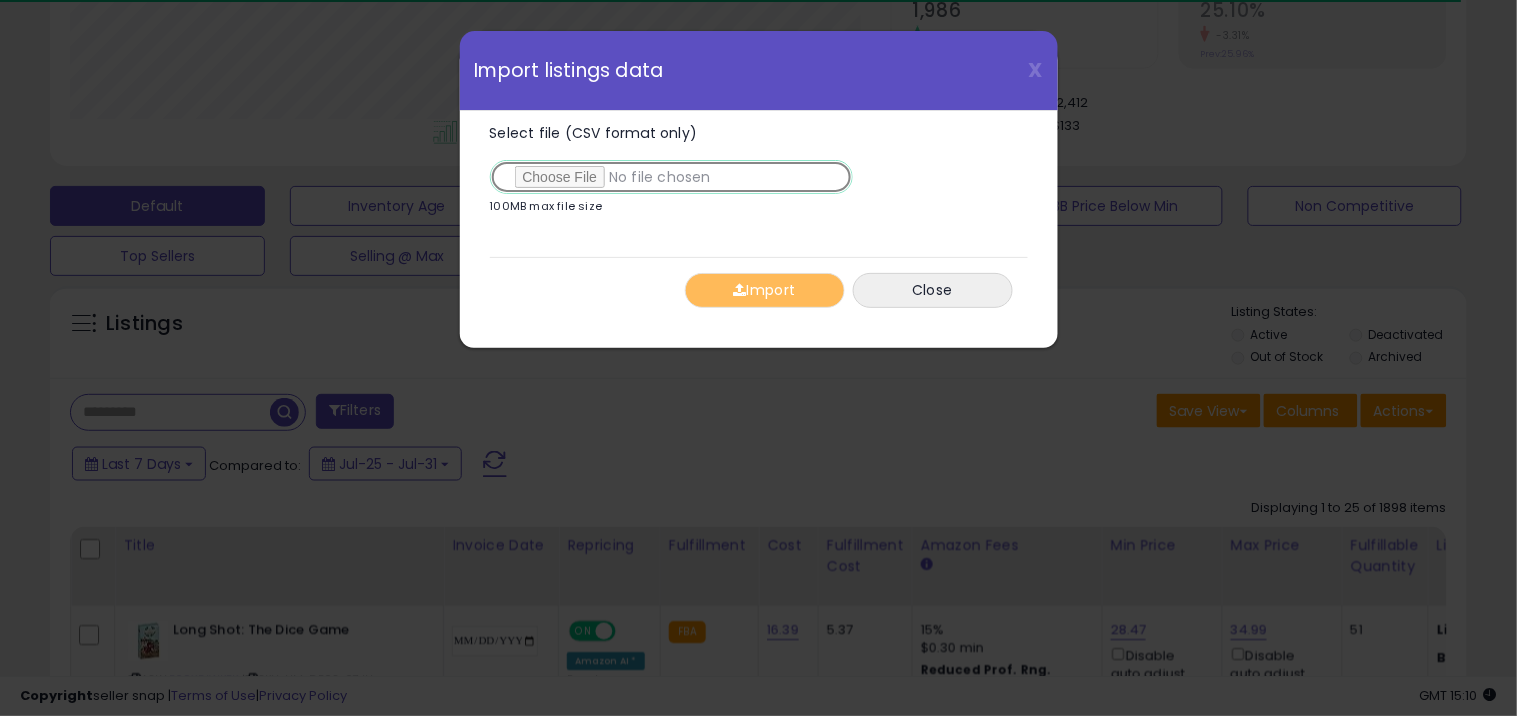 click on "Select file (CSV format only)" at bounding box center (671, 177) 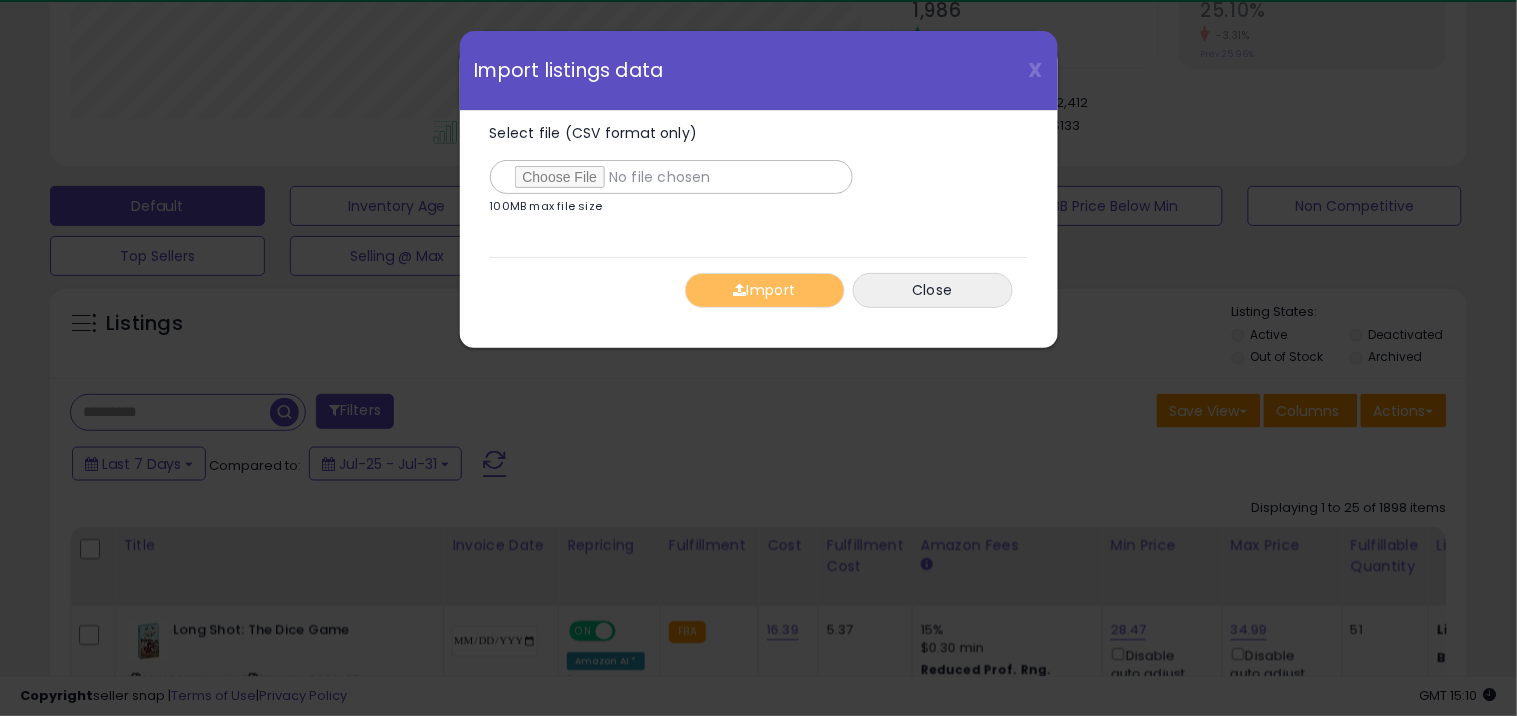scroll, scrollTop: 999590, scrollLeft: 999178, axis: both 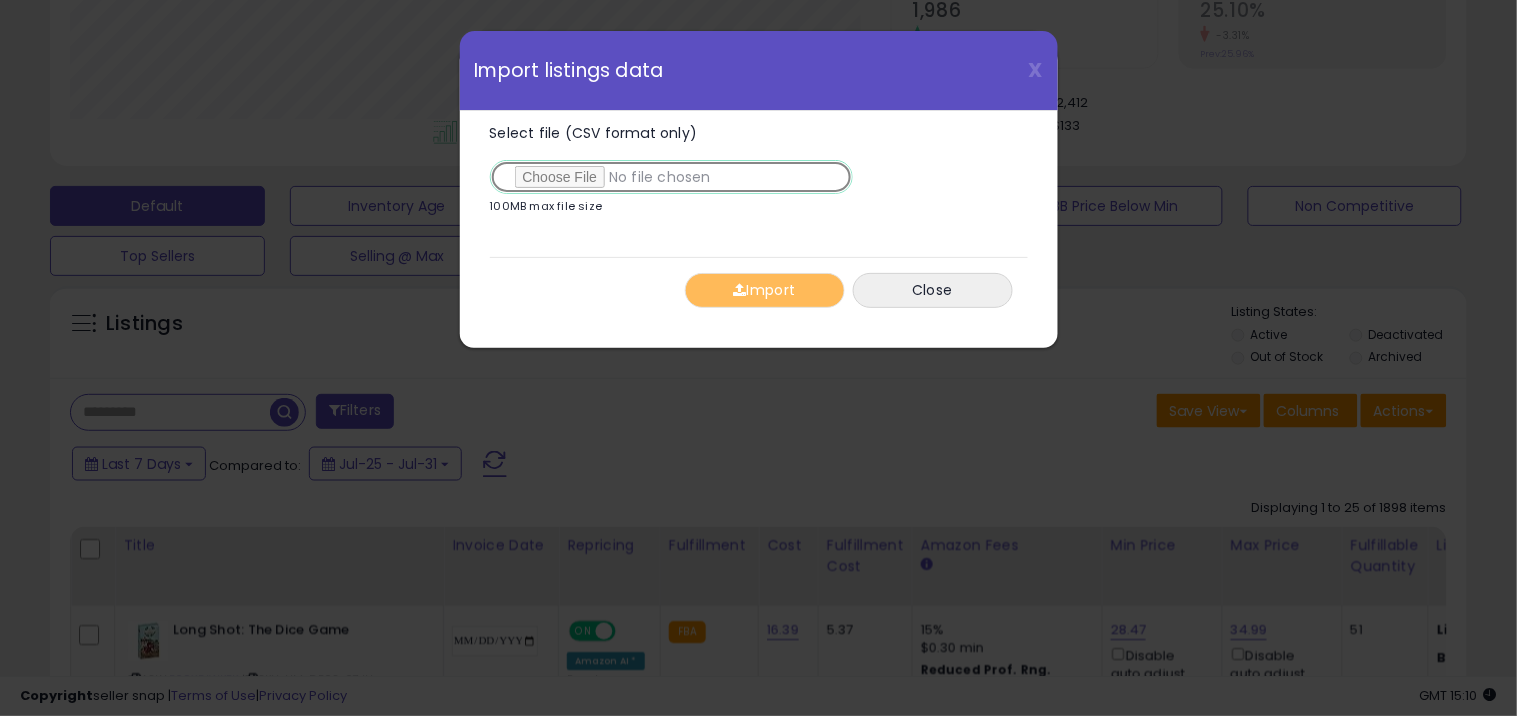 type on "**********" 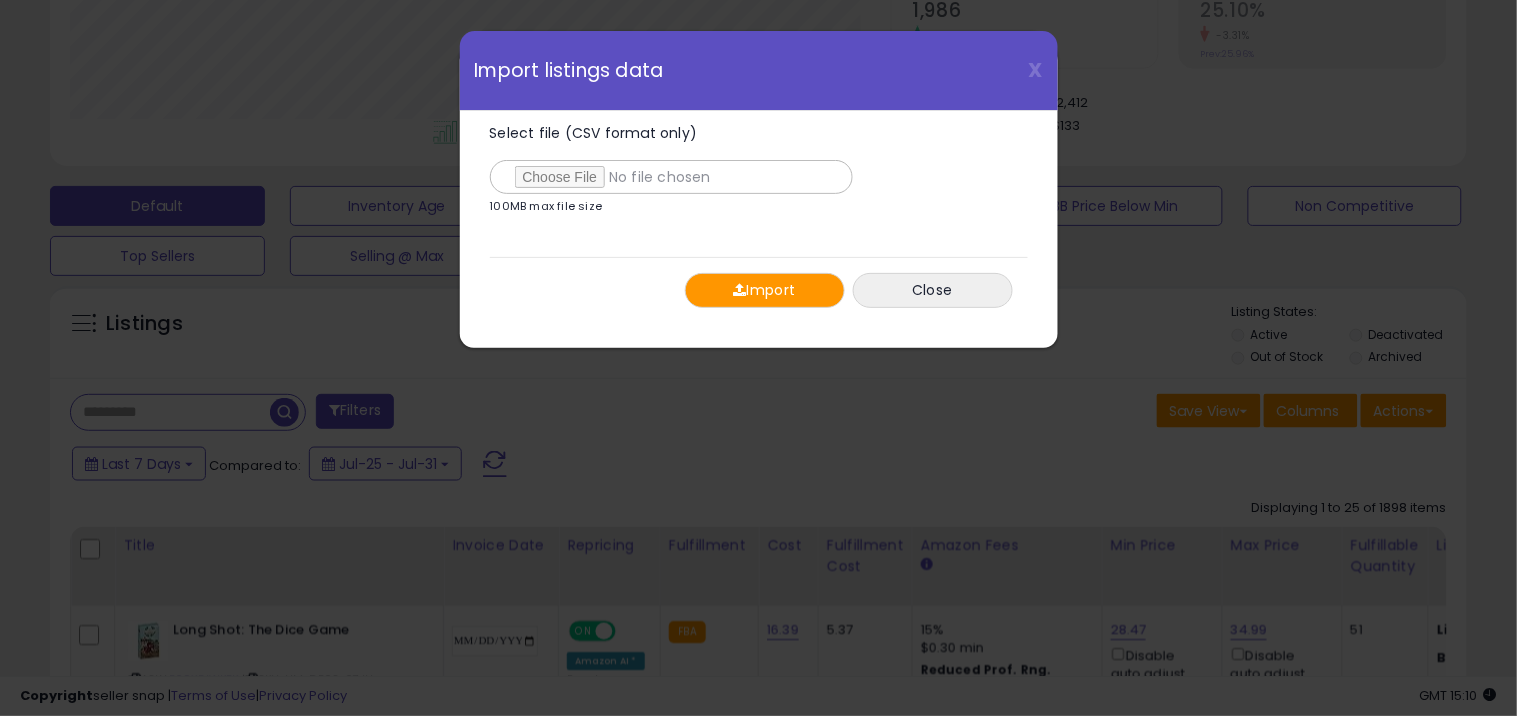click on "Import" at bounding box center [765, 290] 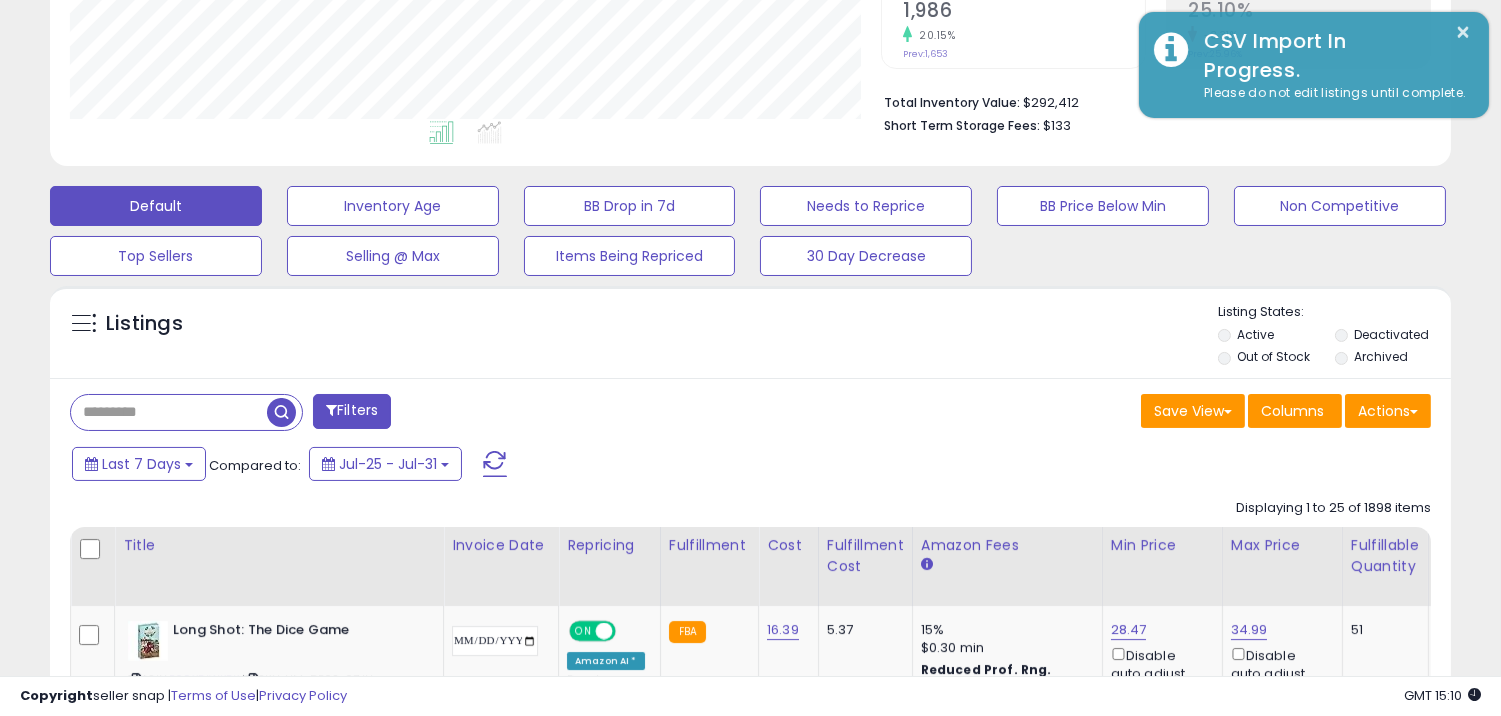 scroll, scrollTop: 410, scrollLeft: 812, axis: both 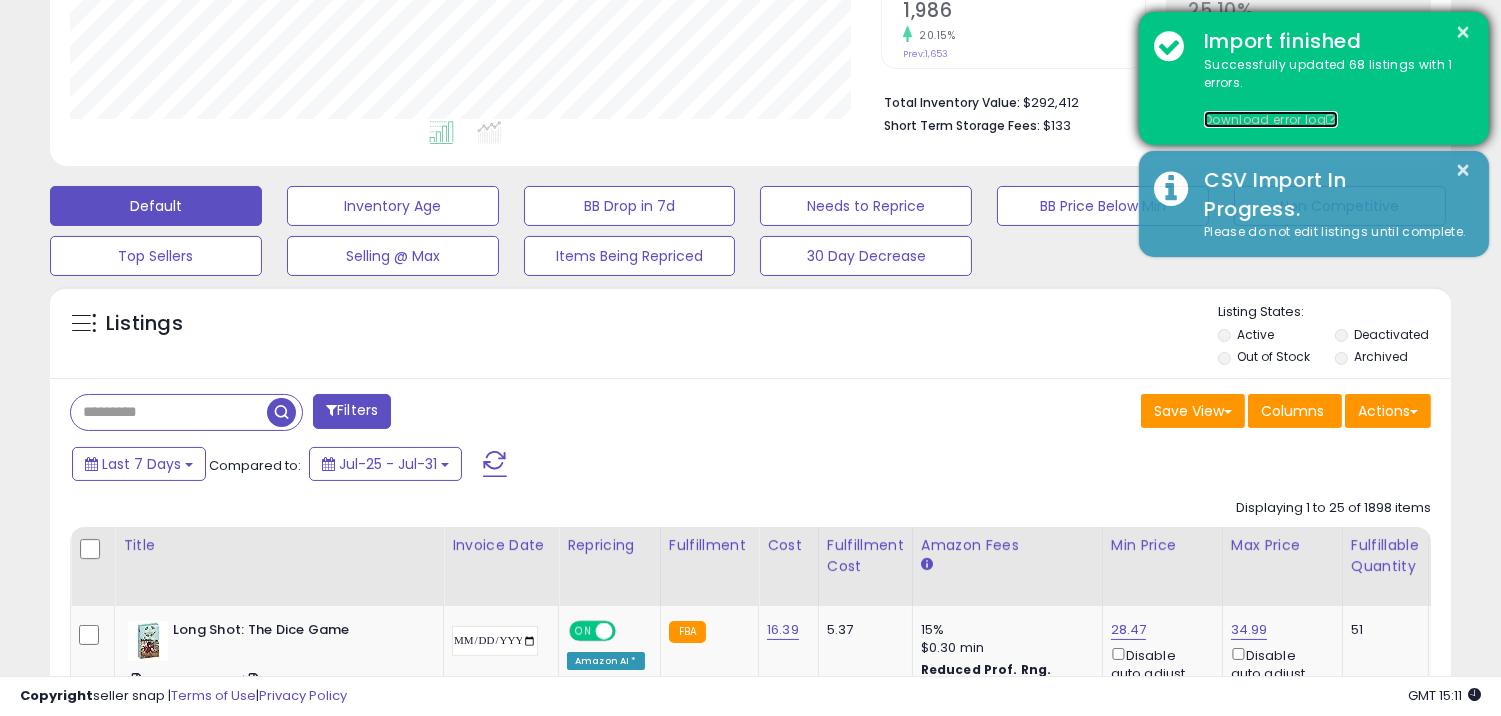 click on "Download error log" at bounding box center [1271, 119] 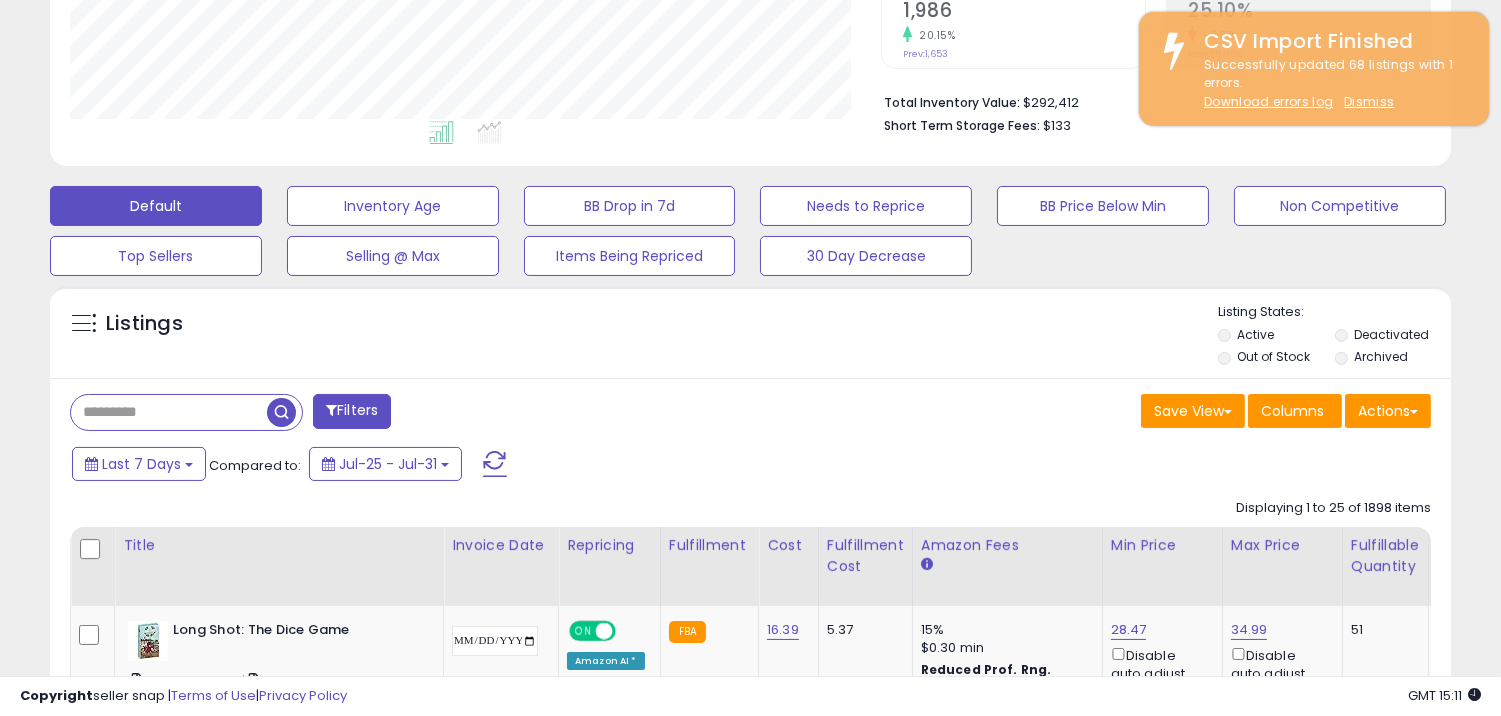 click at bounding box center (169, 412) 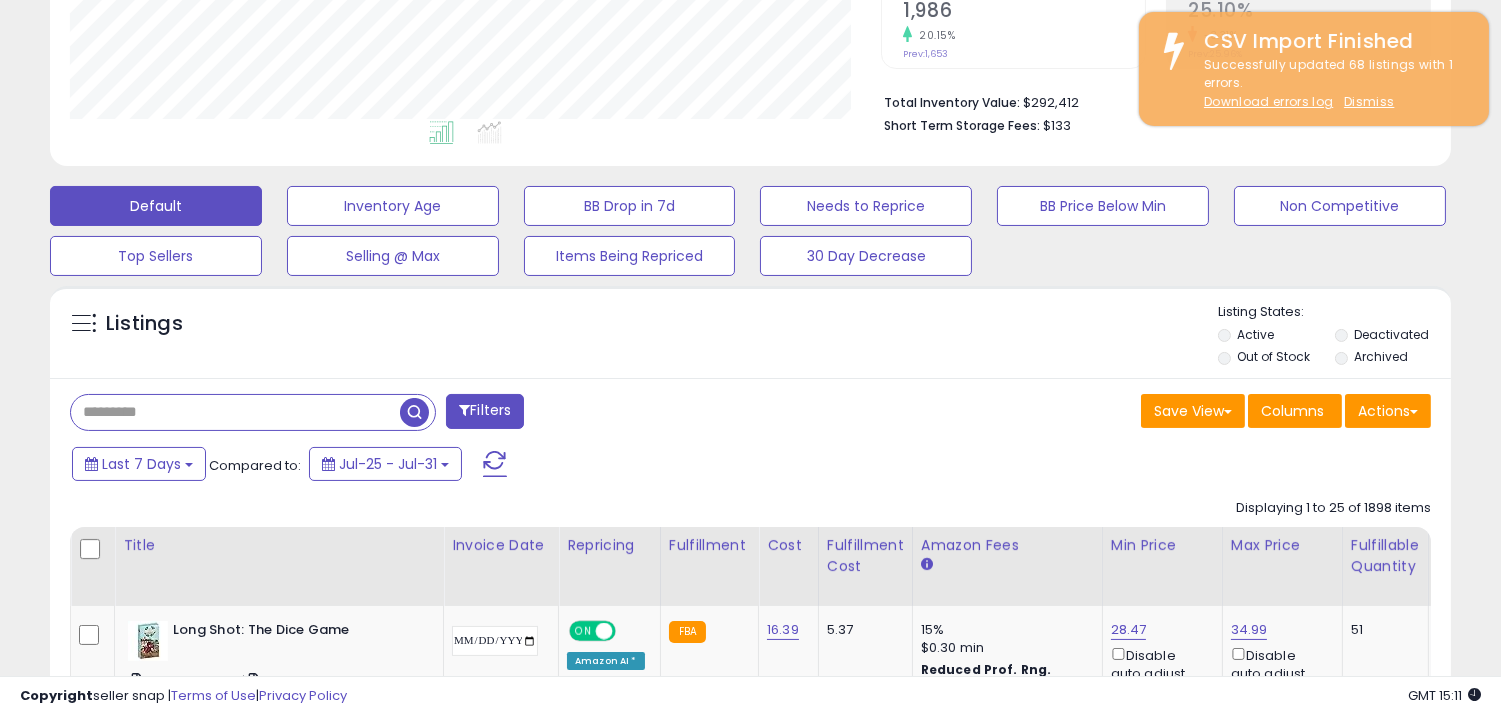 paste on "**********" 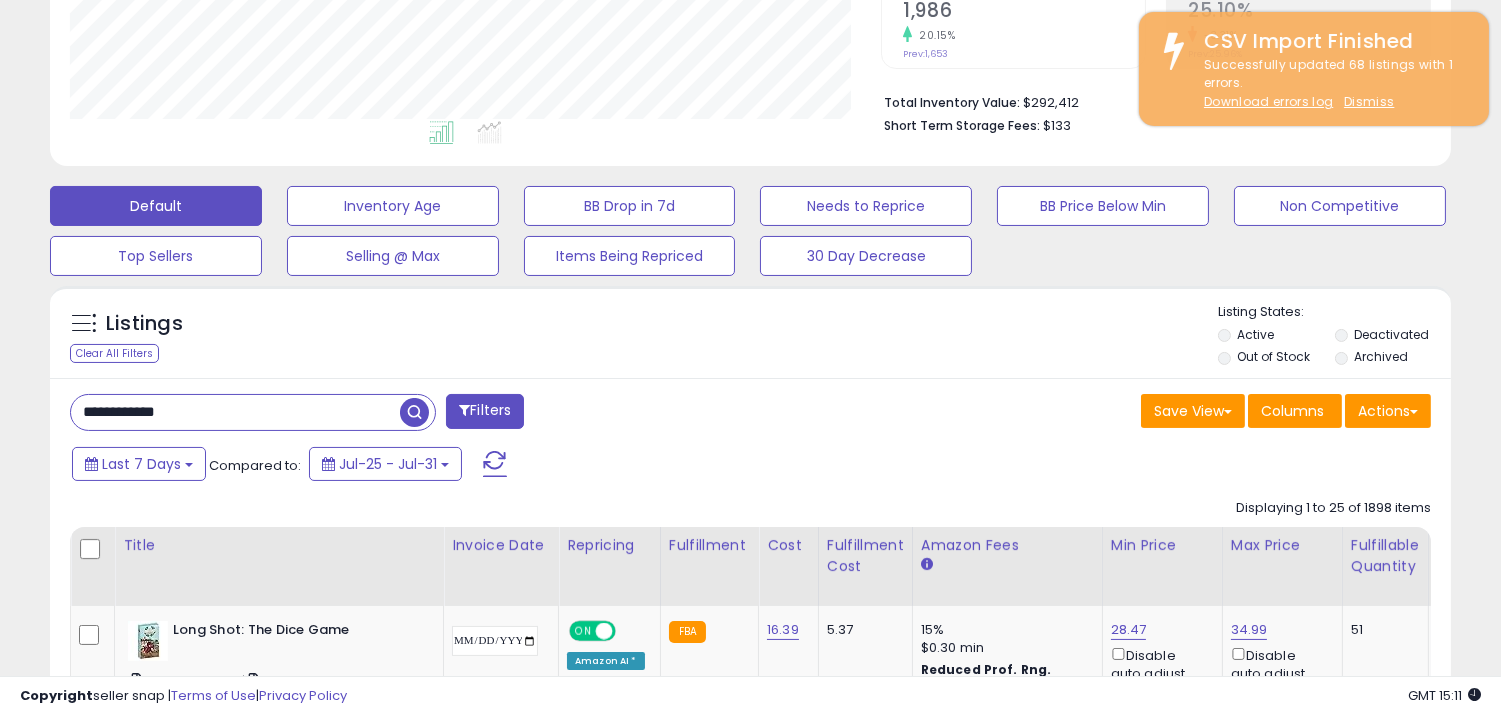 click on "**********" at bounding box center [235, 412] 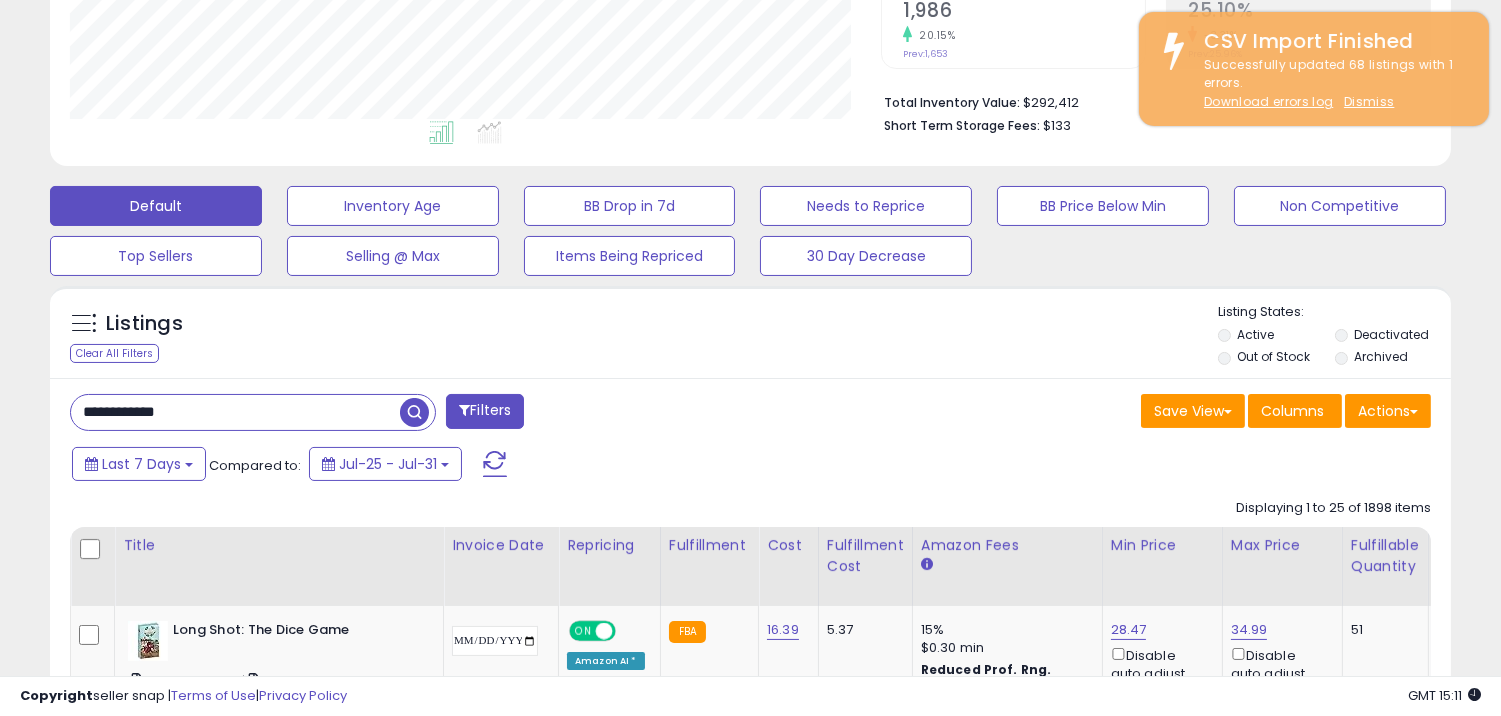 click on "Retrieving listings data.." at bounding box center [0, 0] 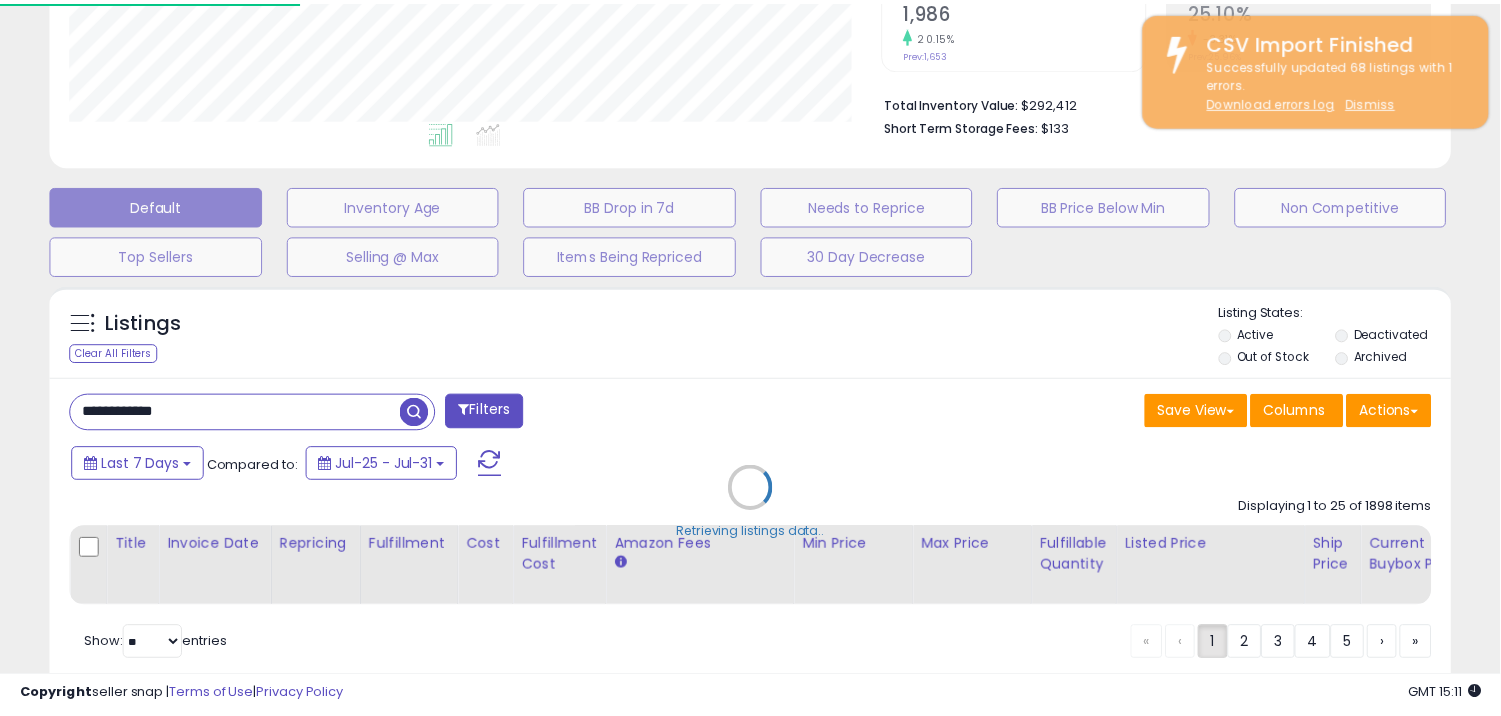 scroll, scrollTop: 999590, scrollLeft: 999188, axis: both 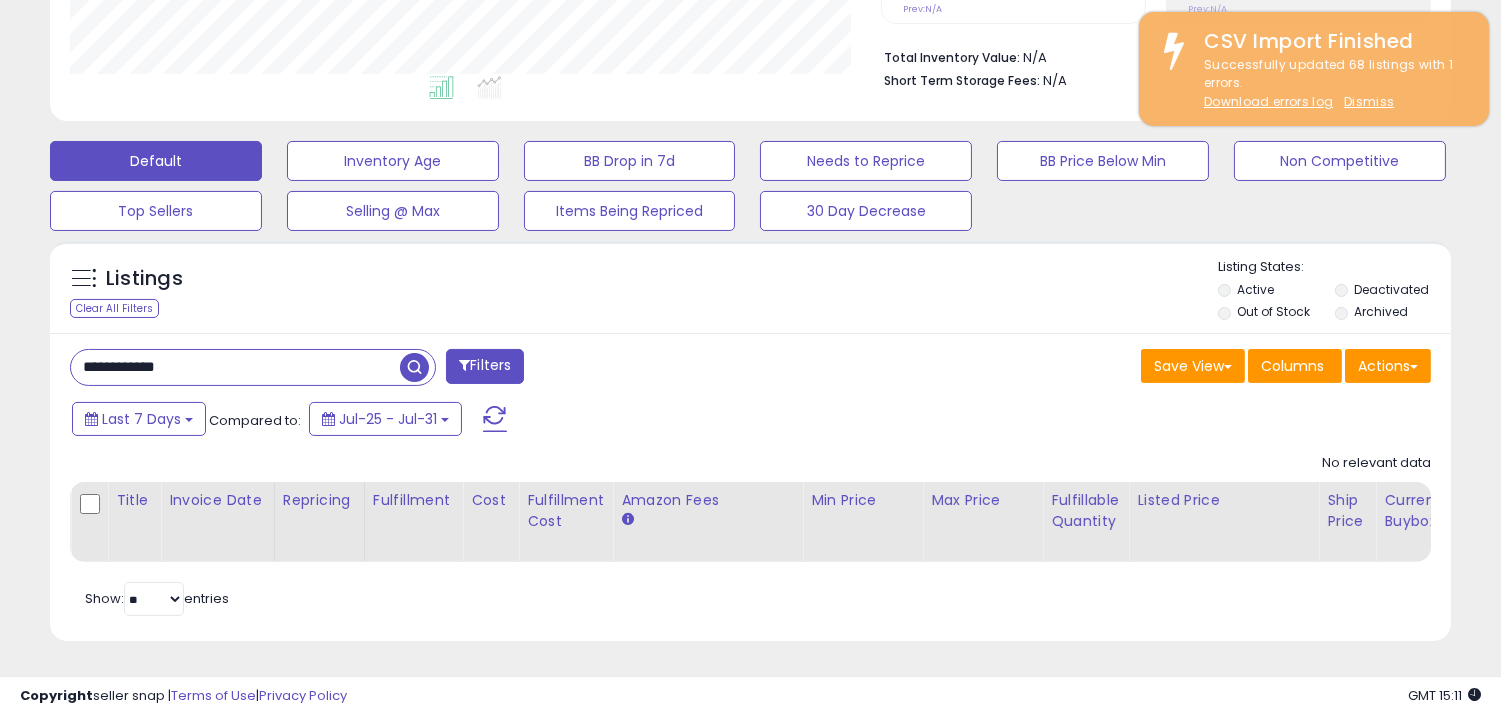 click on "Out of Stock" at bounding box center (1273, 311) 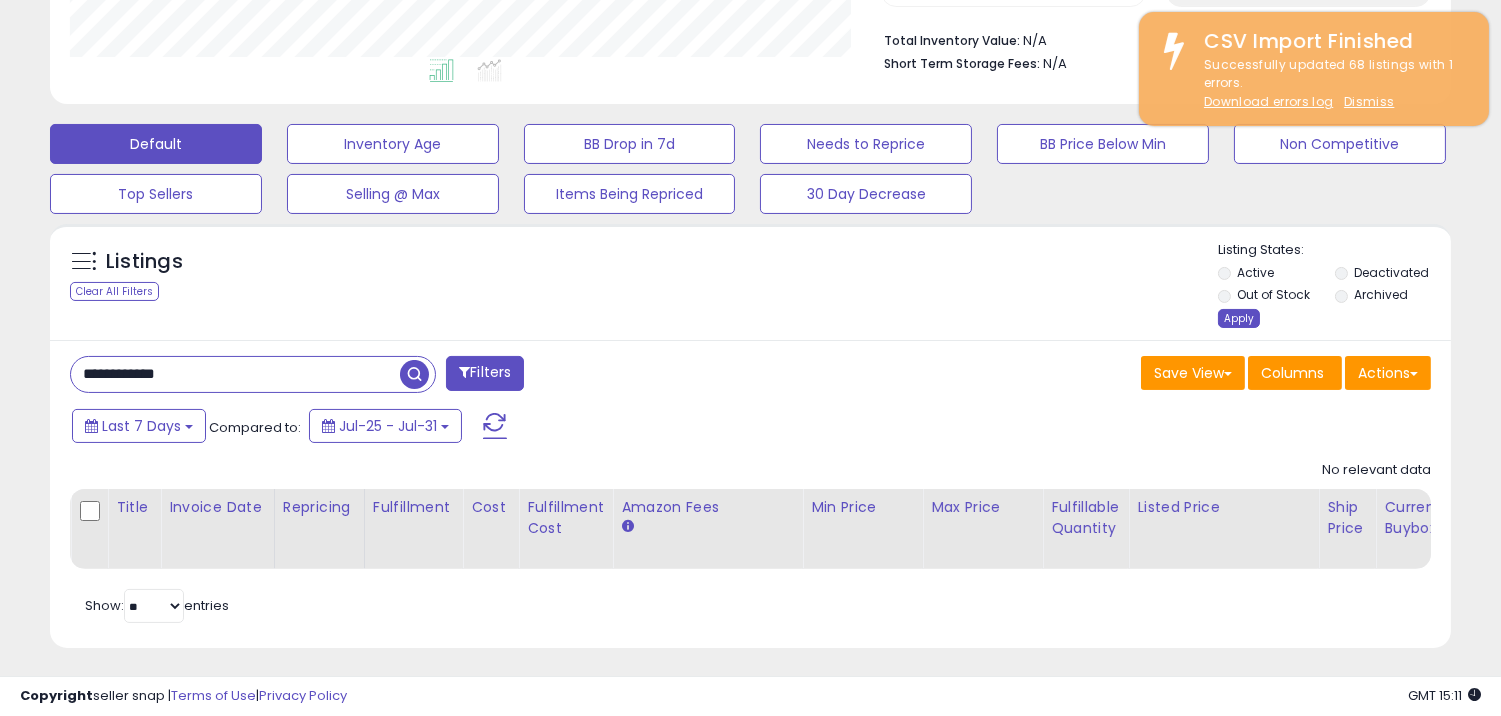 click on "Apply" at bounding box center (1239, 318) 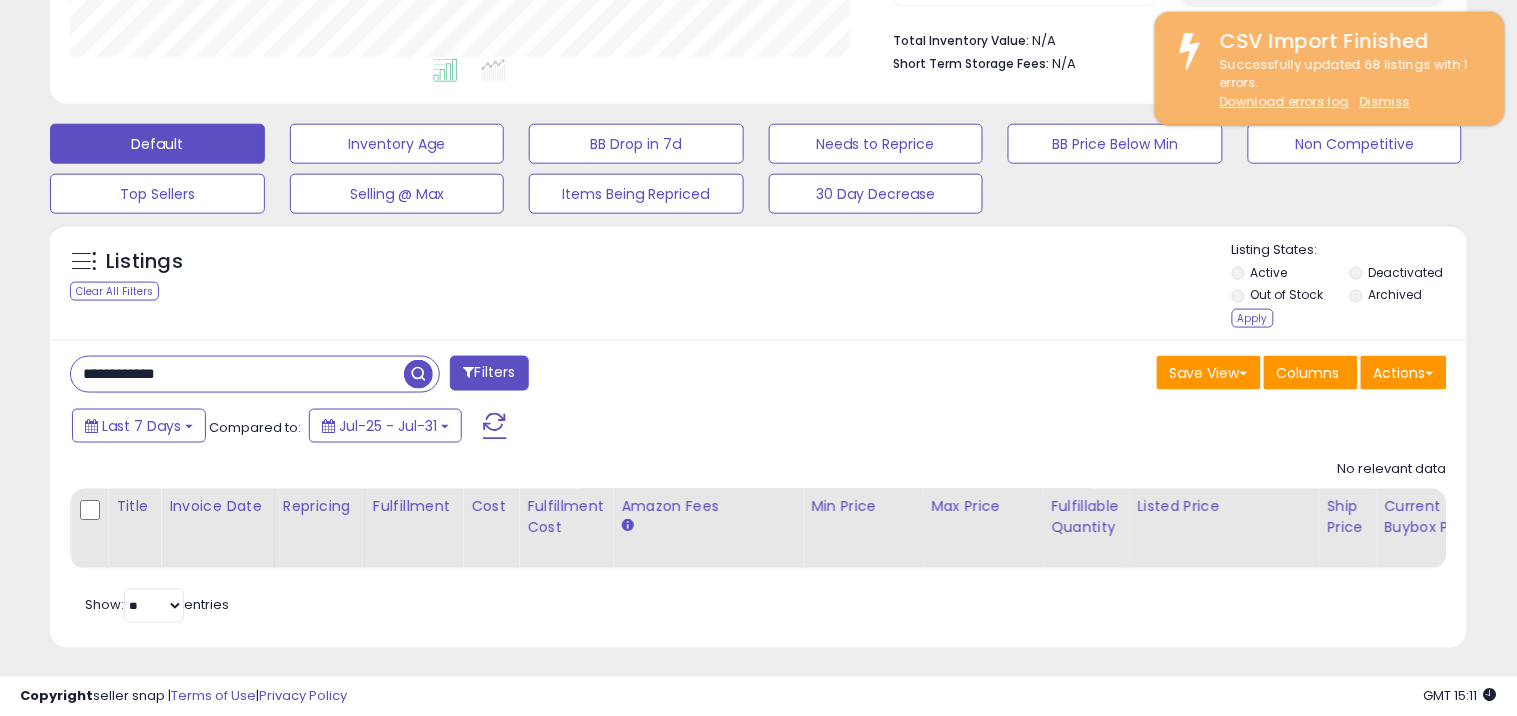 scroll, scrollTop: 999590, scrollLeft: 999178, axis: both 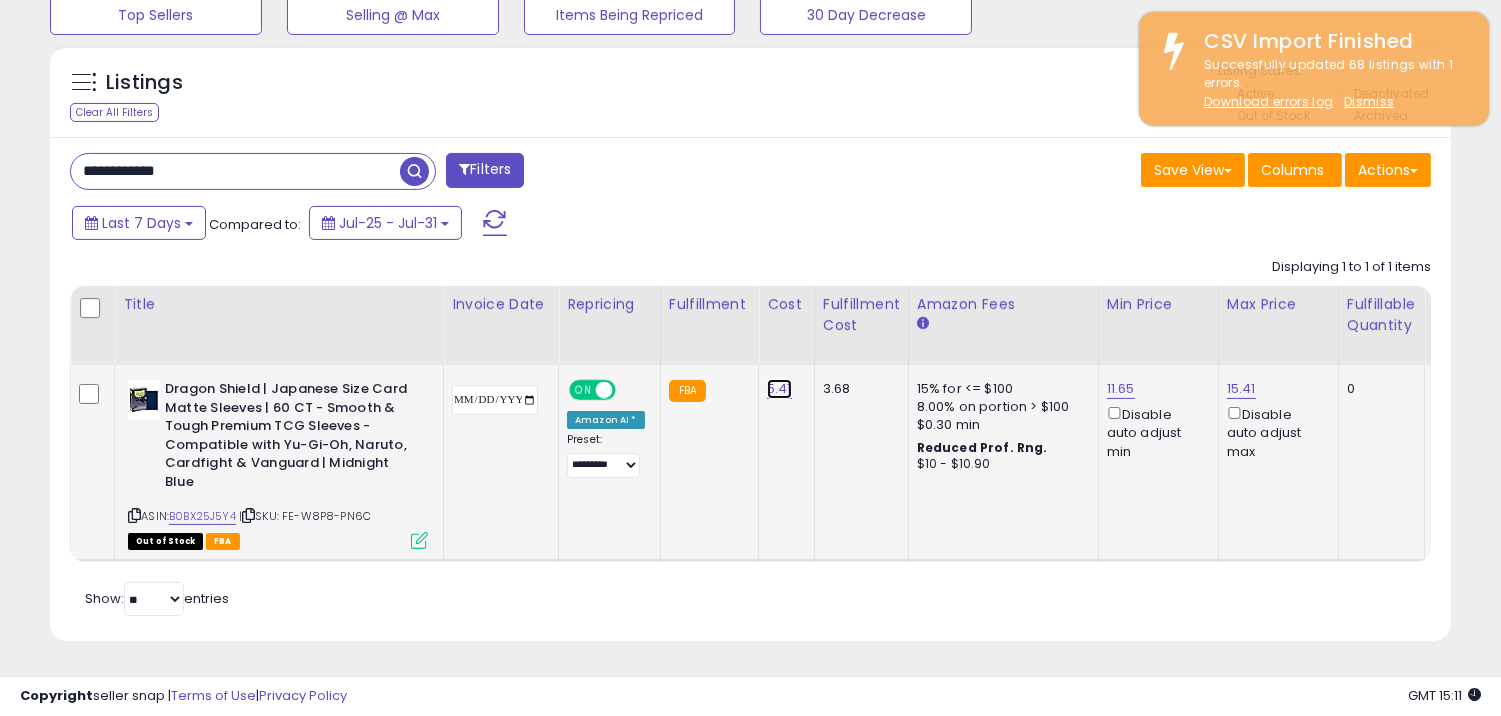 click on "5.41" at bounding box center [779, 389] 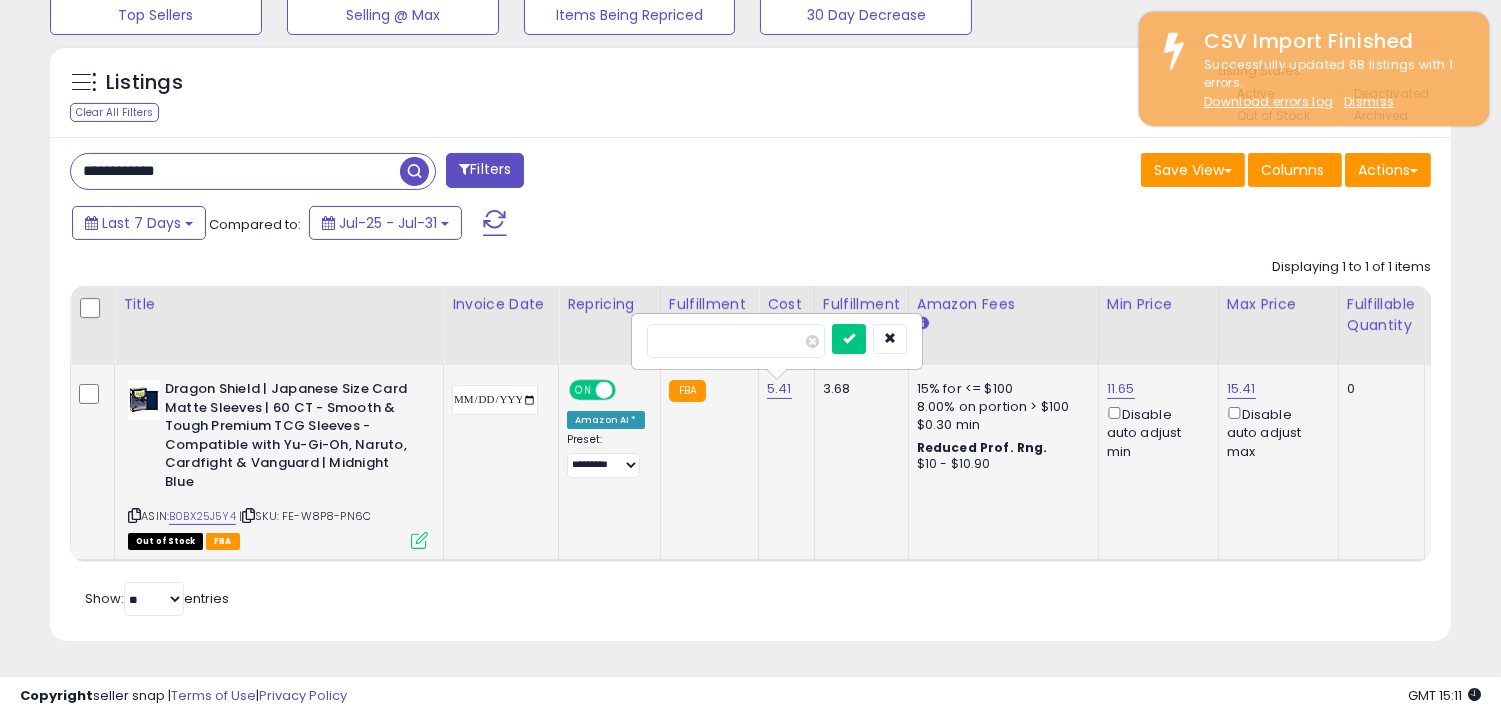 click on "****" at bounding box center [736, 341] 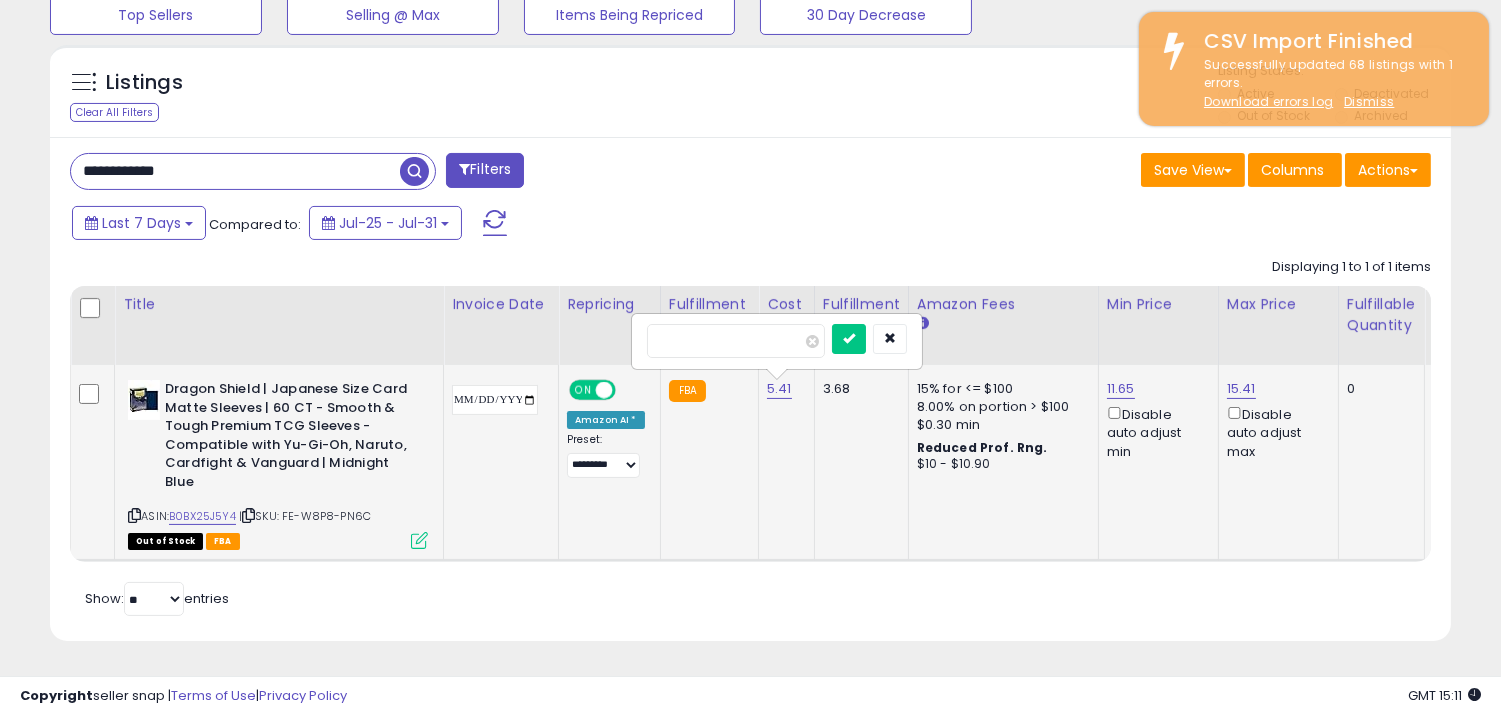 type on "****" 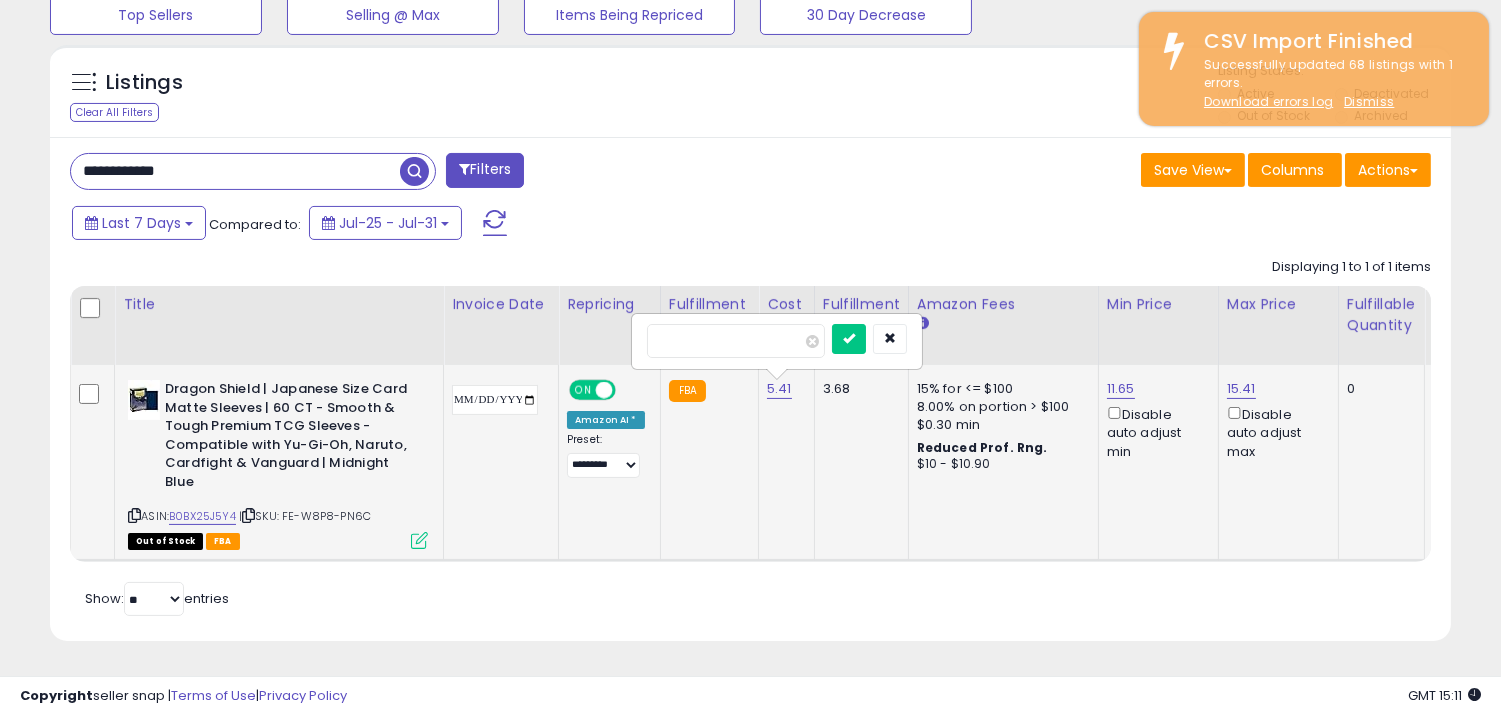 click at bounding box center [849, 339] 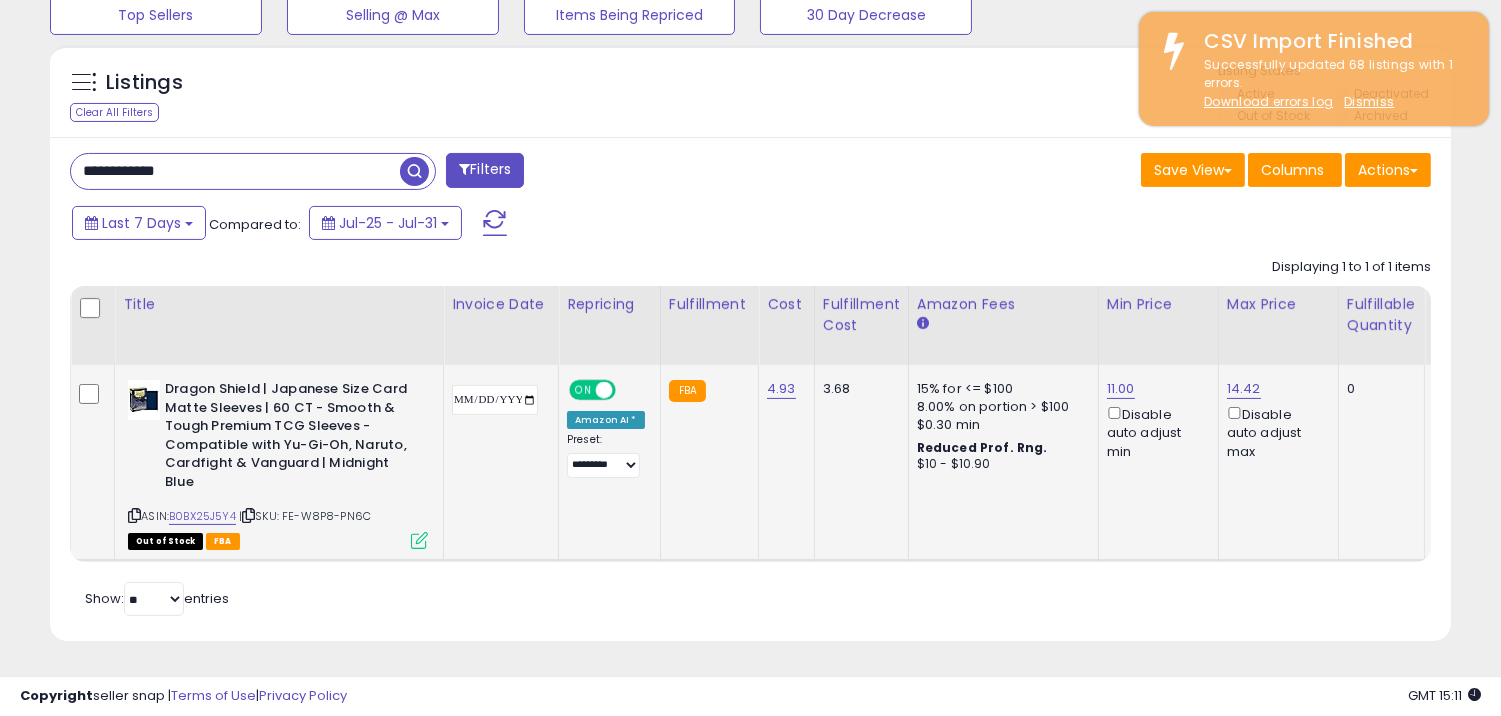 click on "**********" at bounding box center [495, 400] 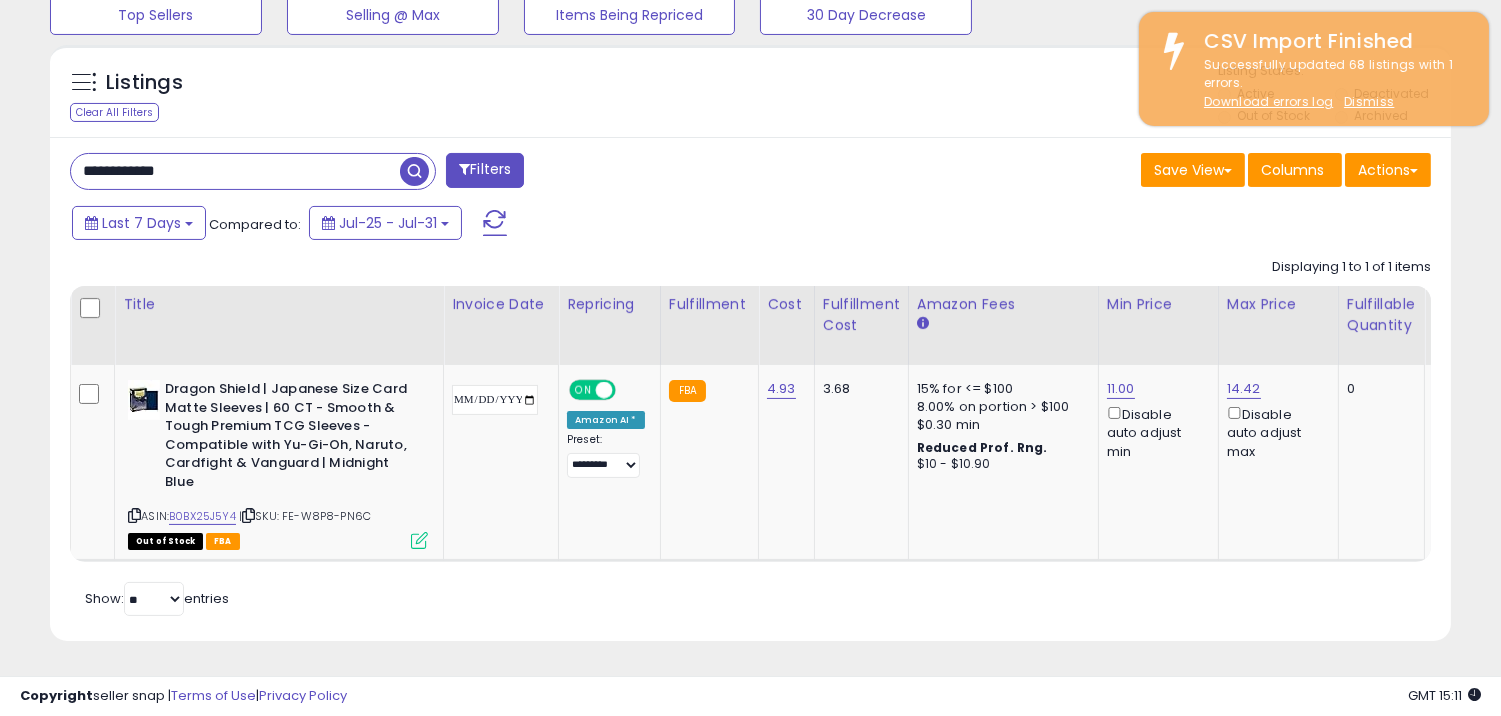 type on "**********" 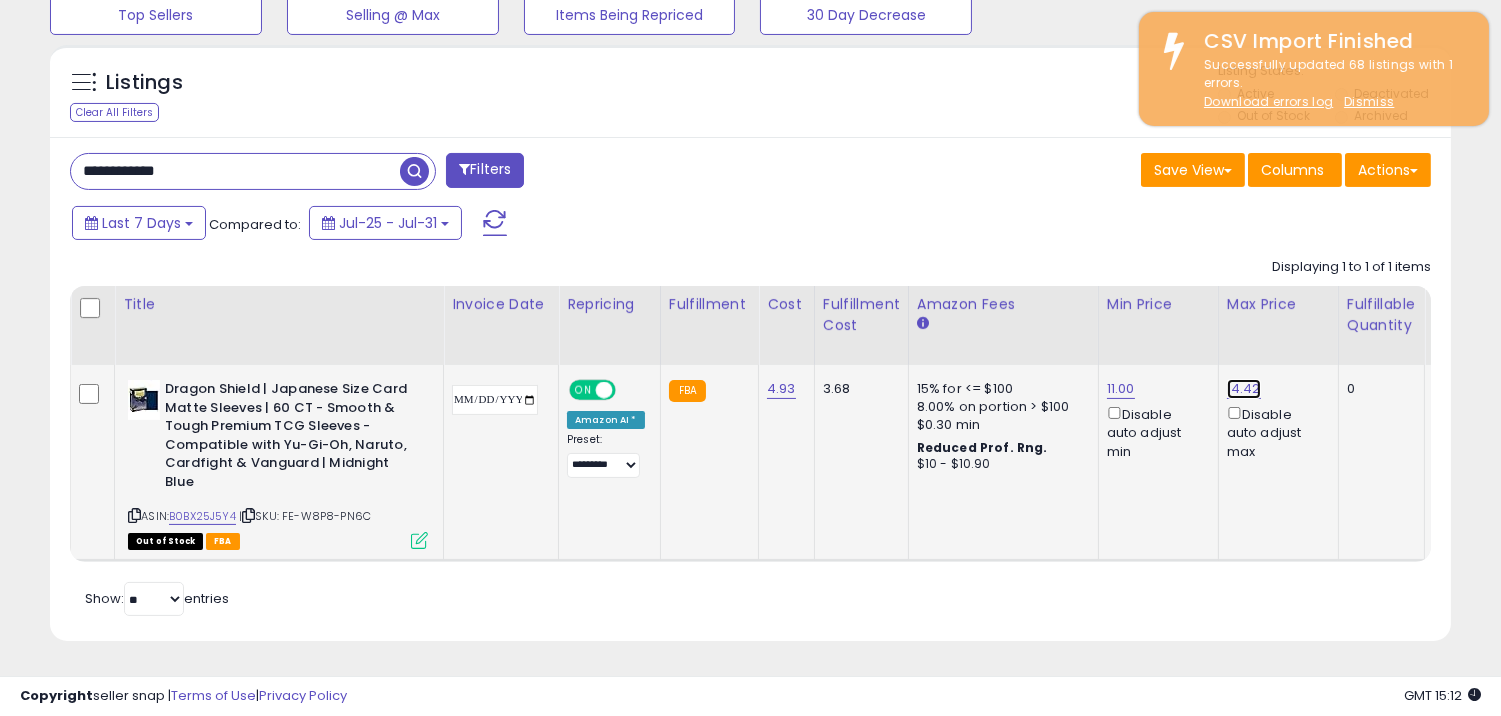 click on "14.42" at bounding box center [1244, 389] 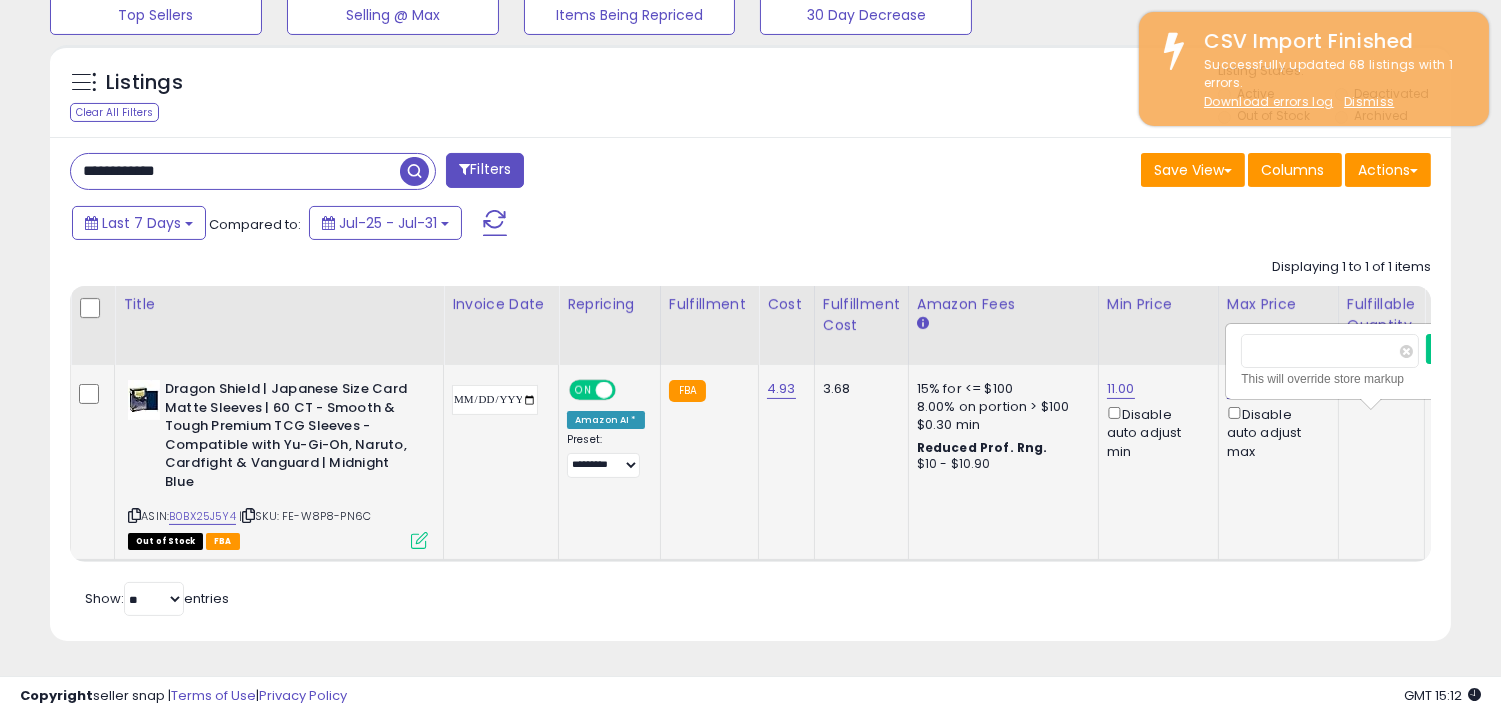 scroll, scrollTop: 0, scrollLeft: 20, axis: horizontal 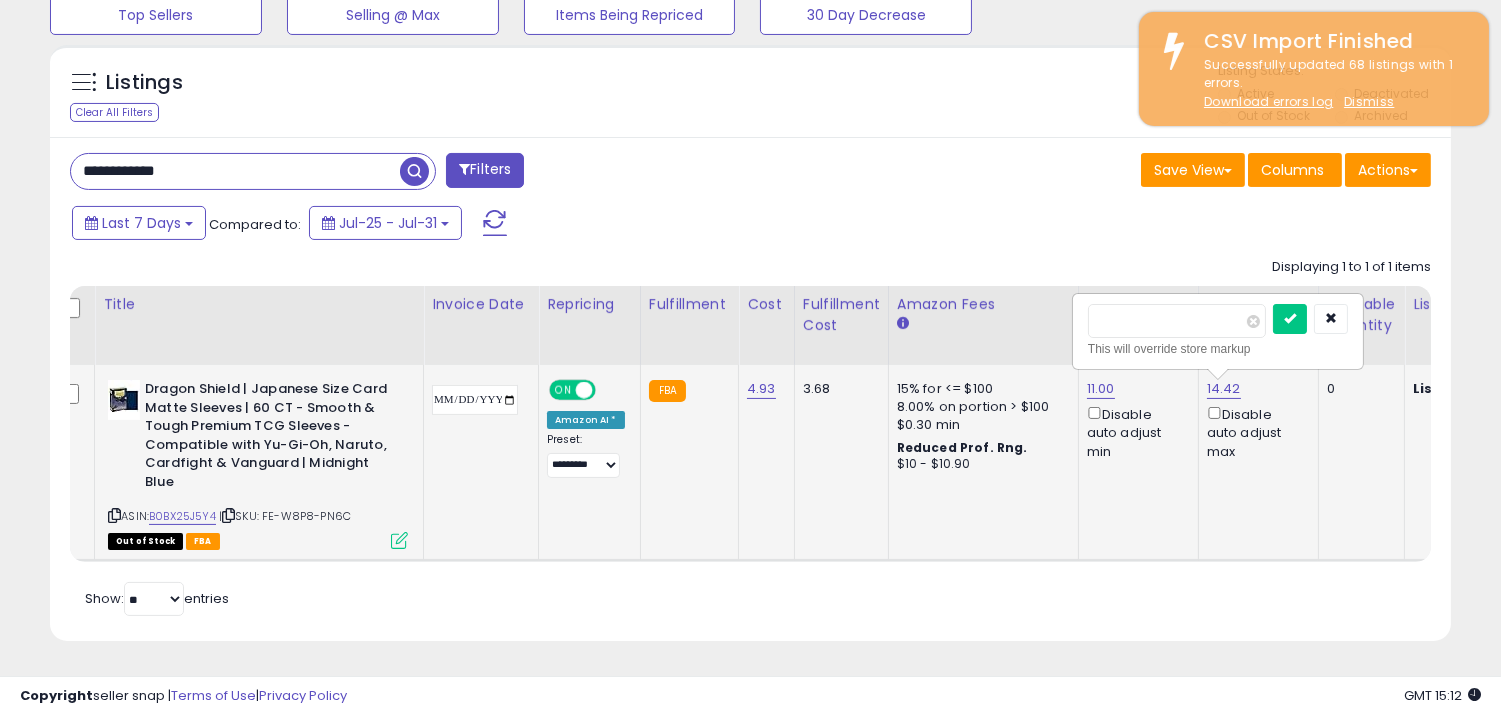 type on "*" 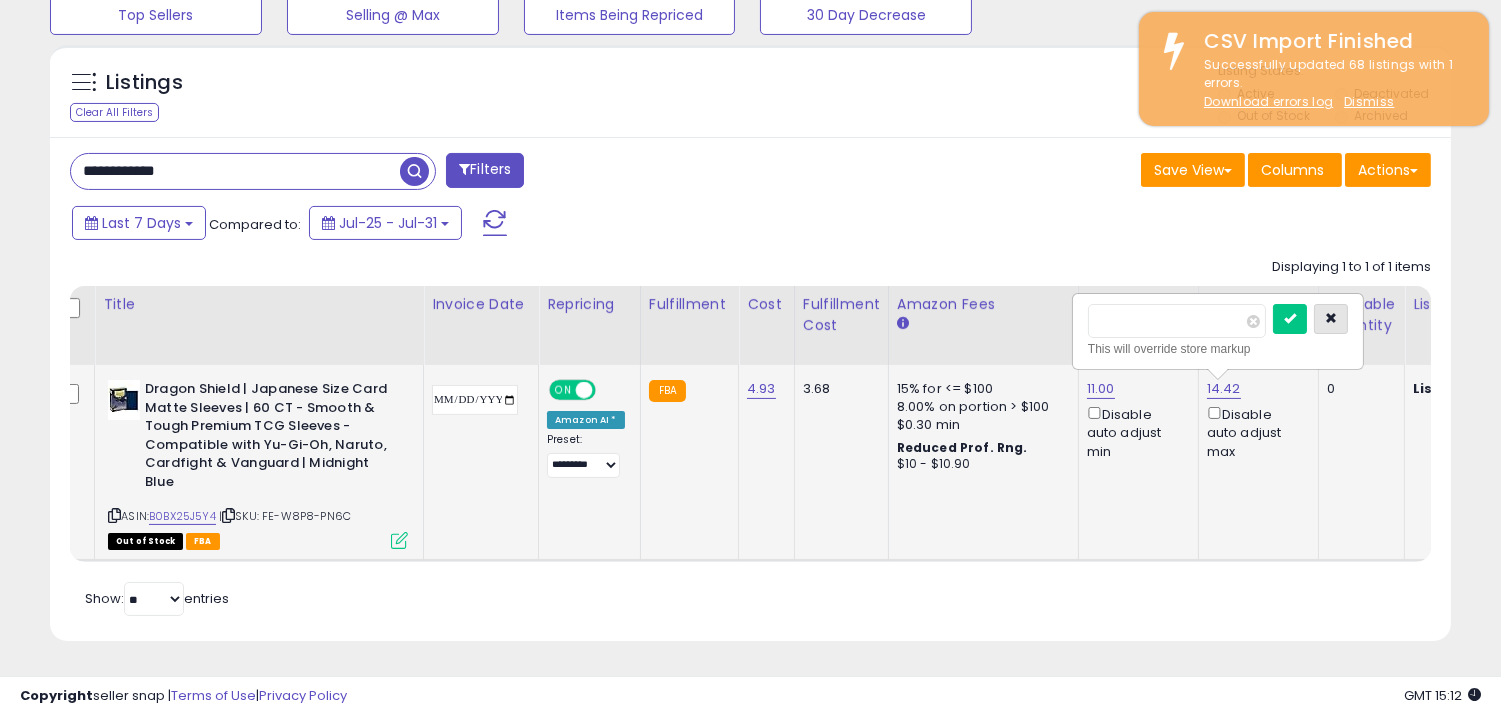 type on "****" 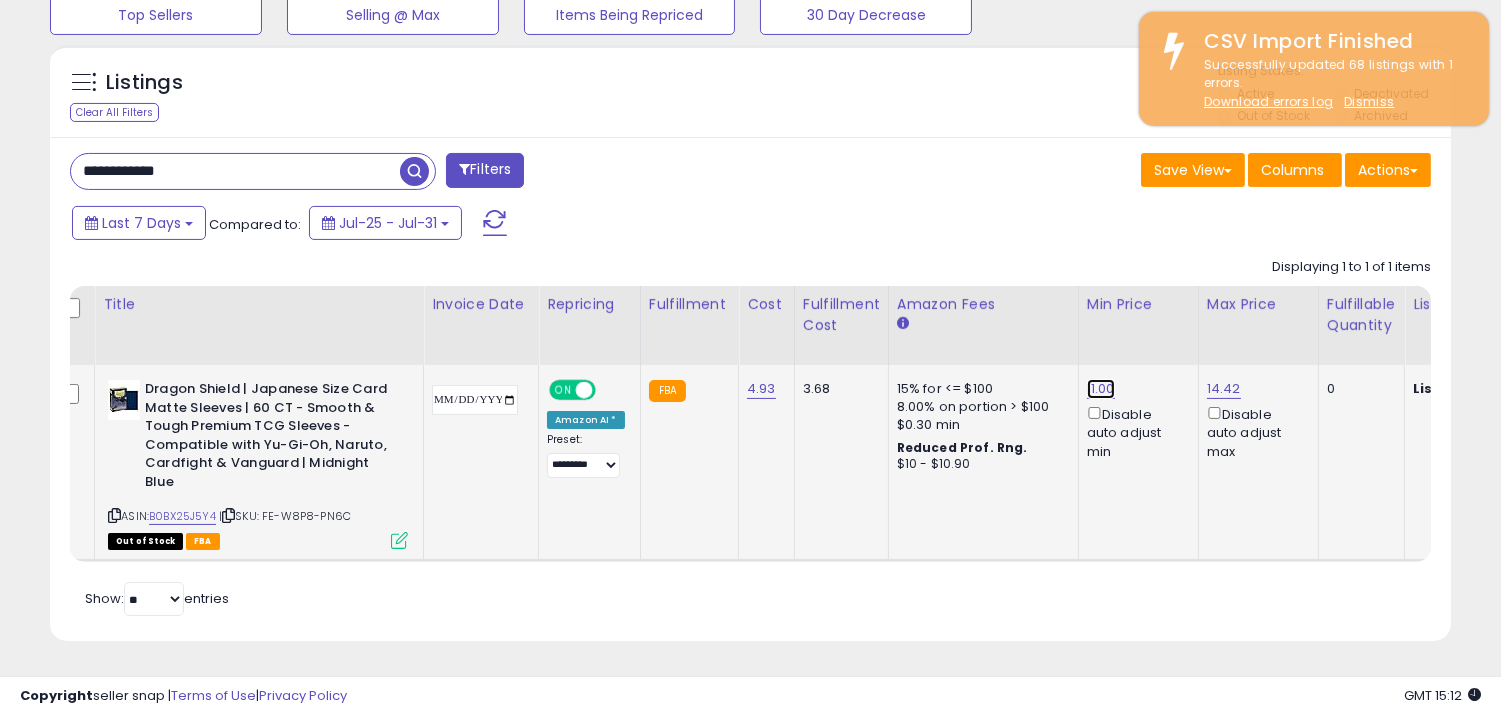 click on "11.00" at bounding box center [1101, 389] 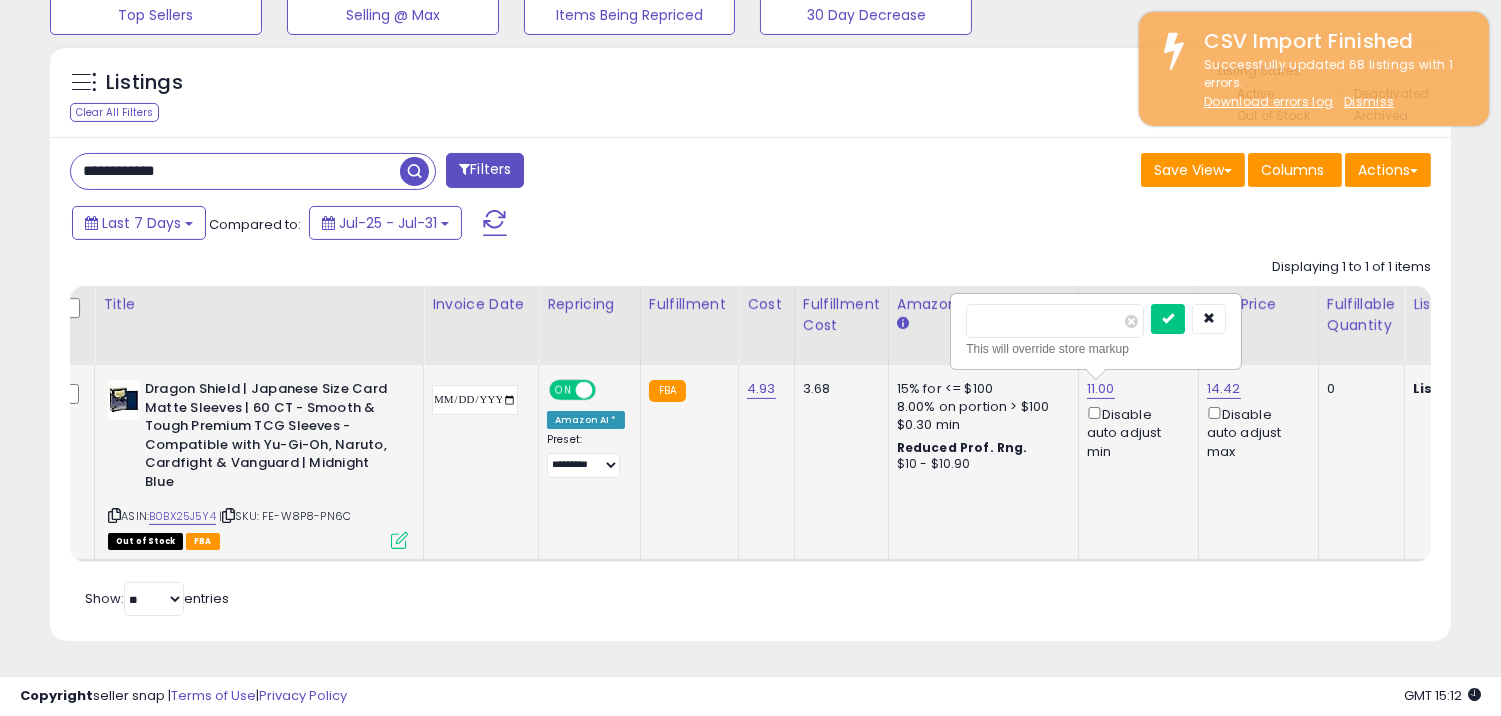type on "*" 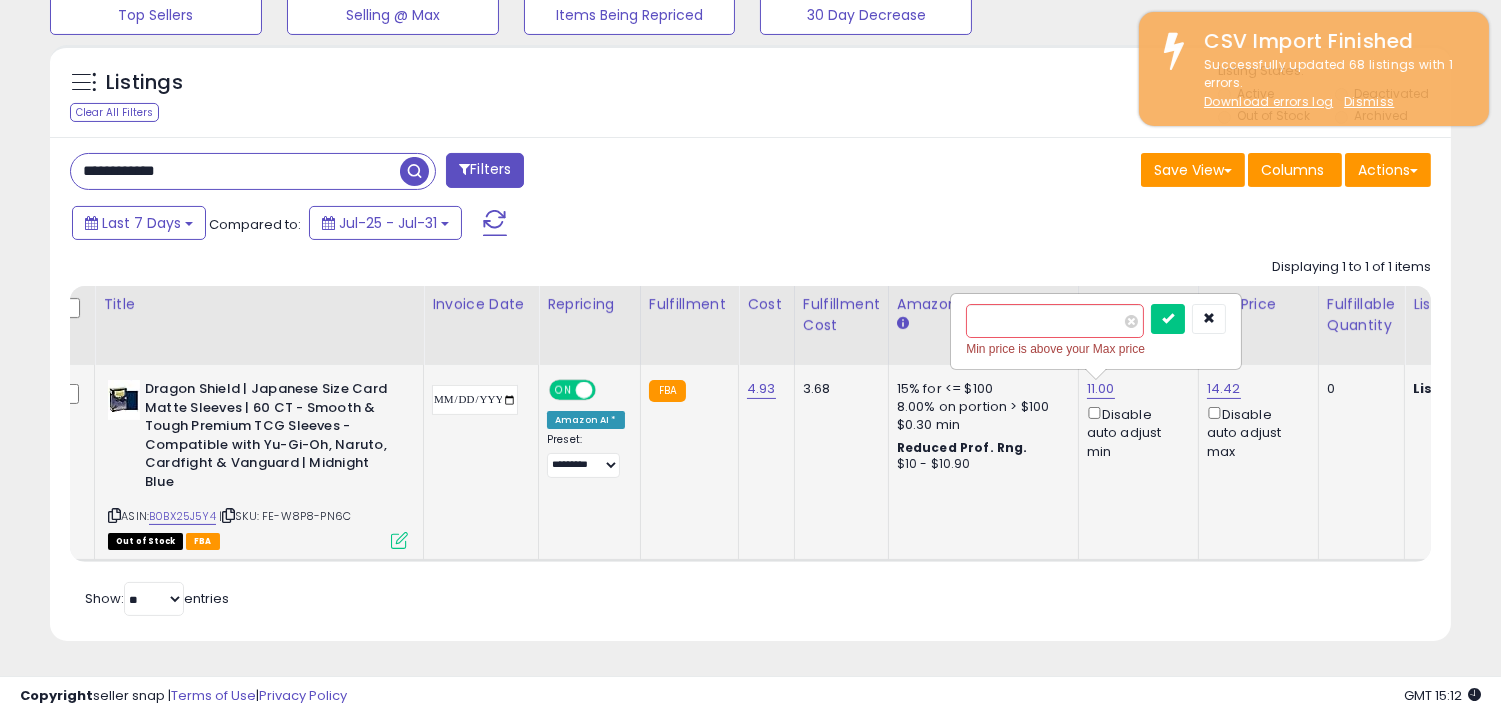type on "****" 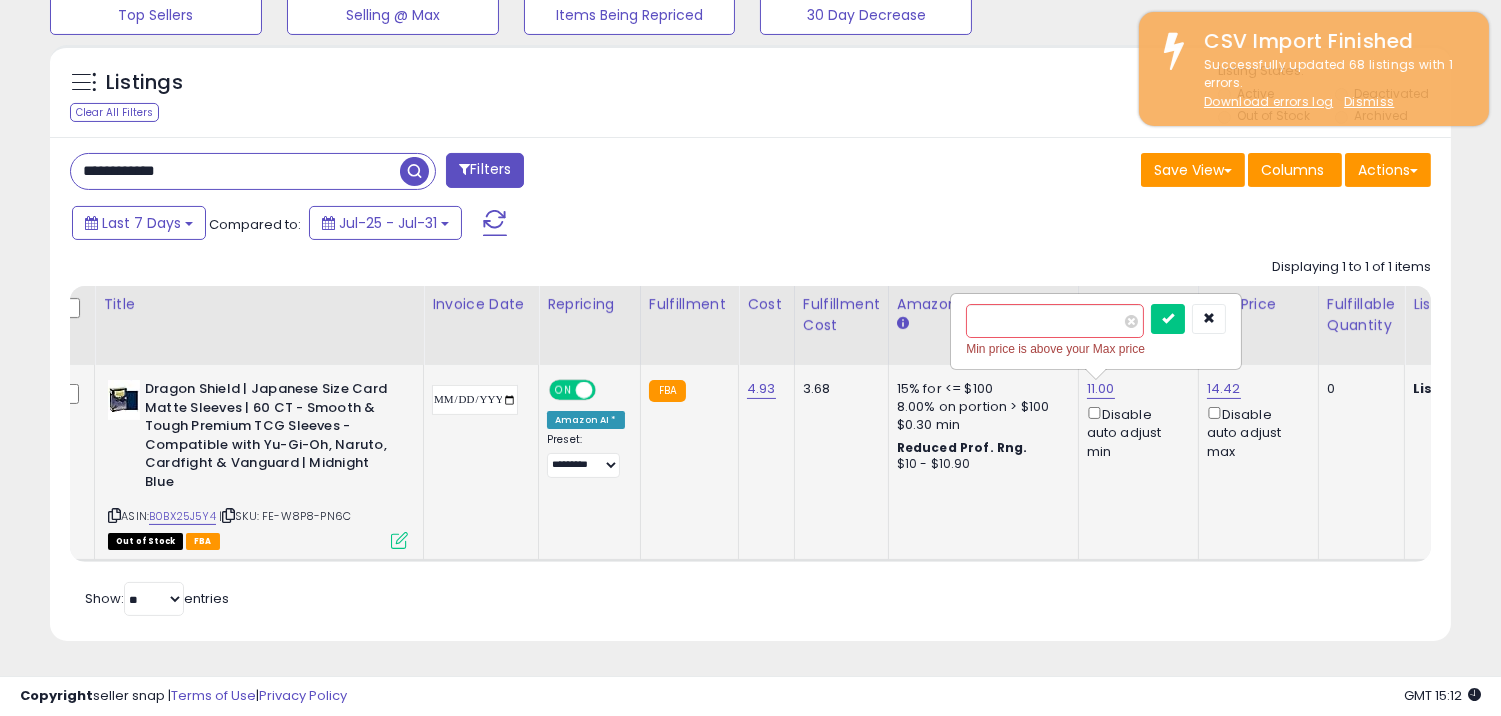 click at bounding box center [1168, 319] 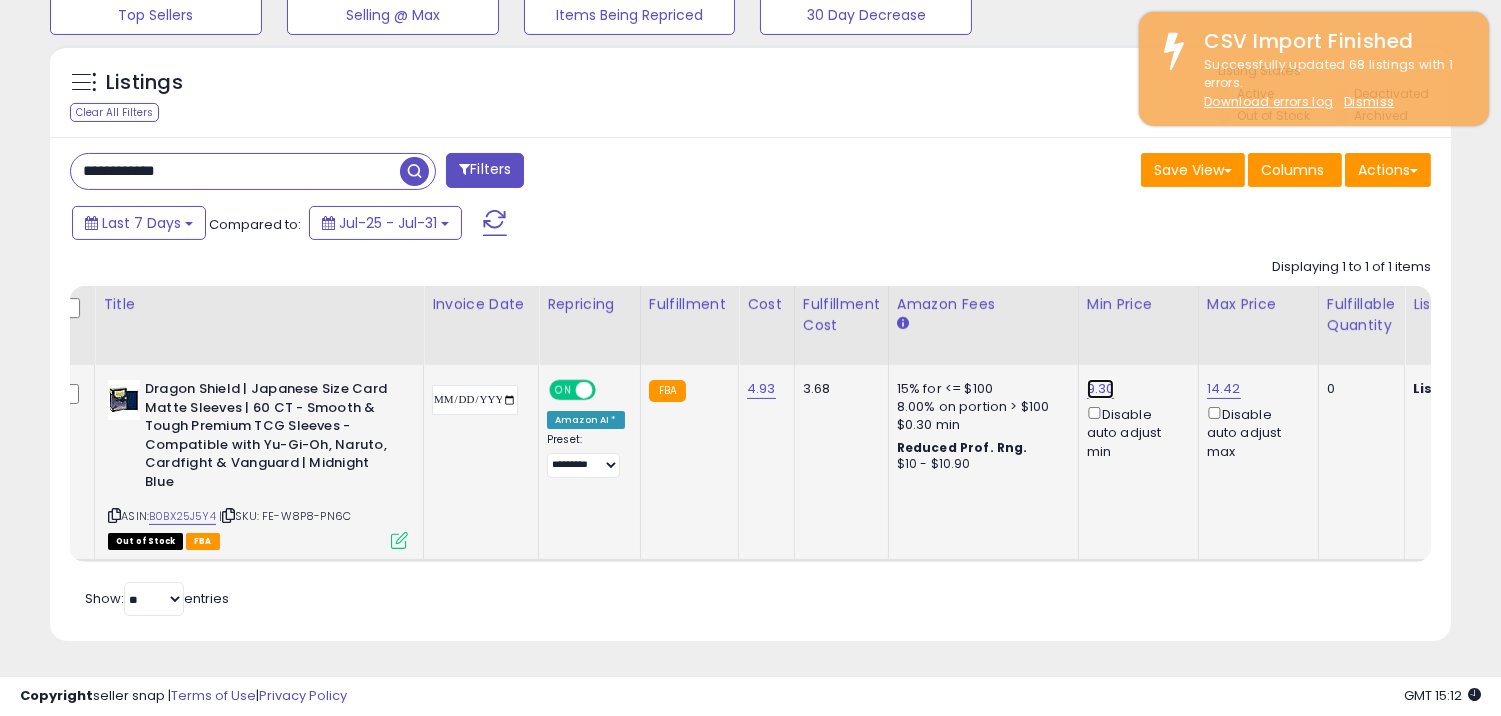 click on "9.30" at bounding box center (1101, 389) 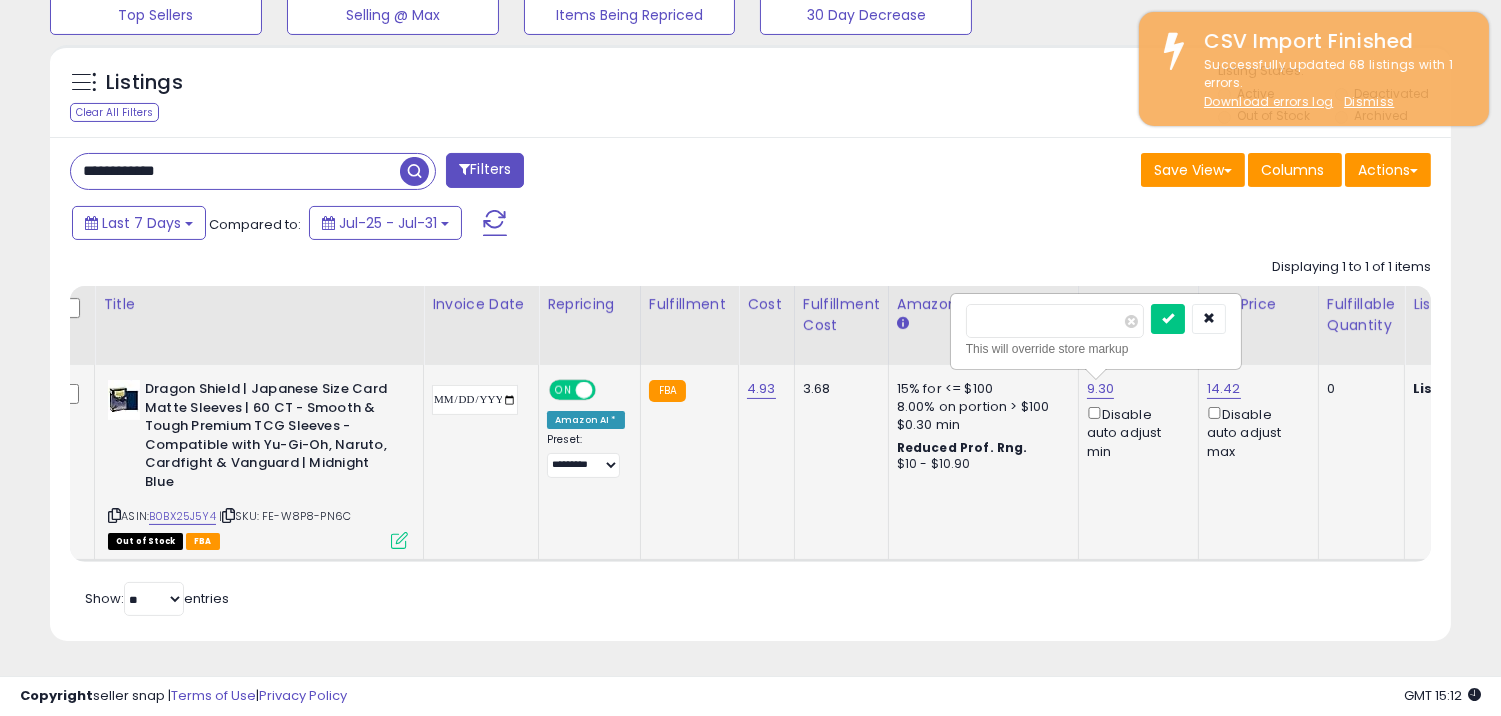 type on "****" 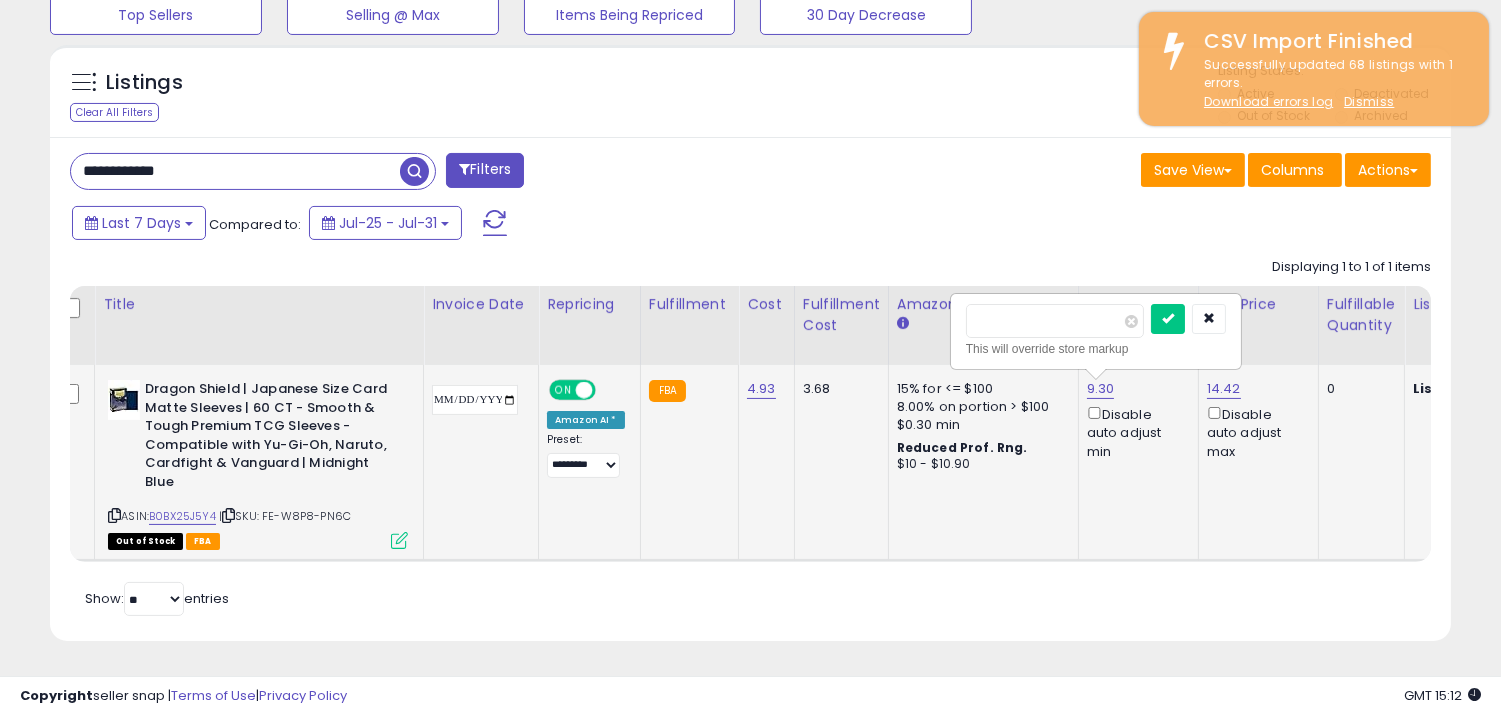 click at bounding box center (1168, 319) 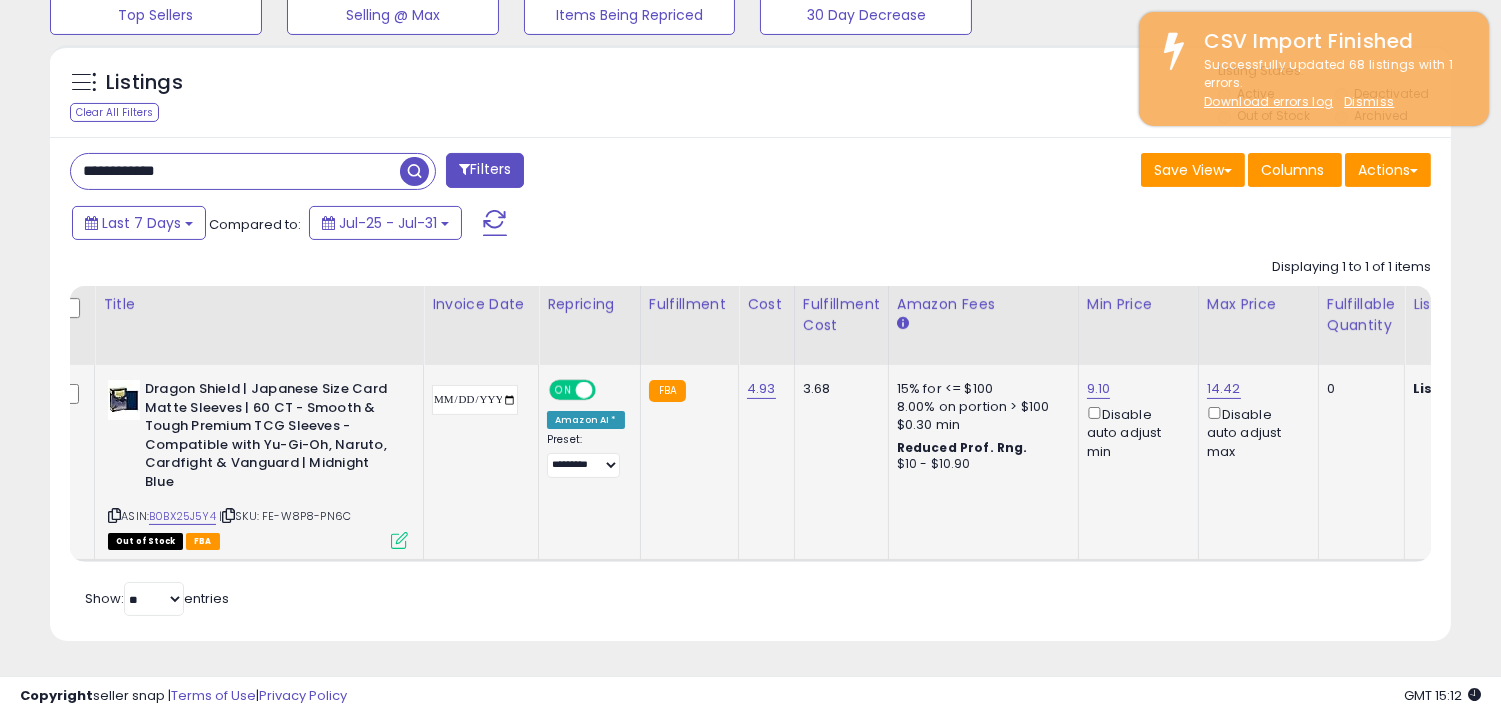 click on "14.42  Disable auto adjust max" 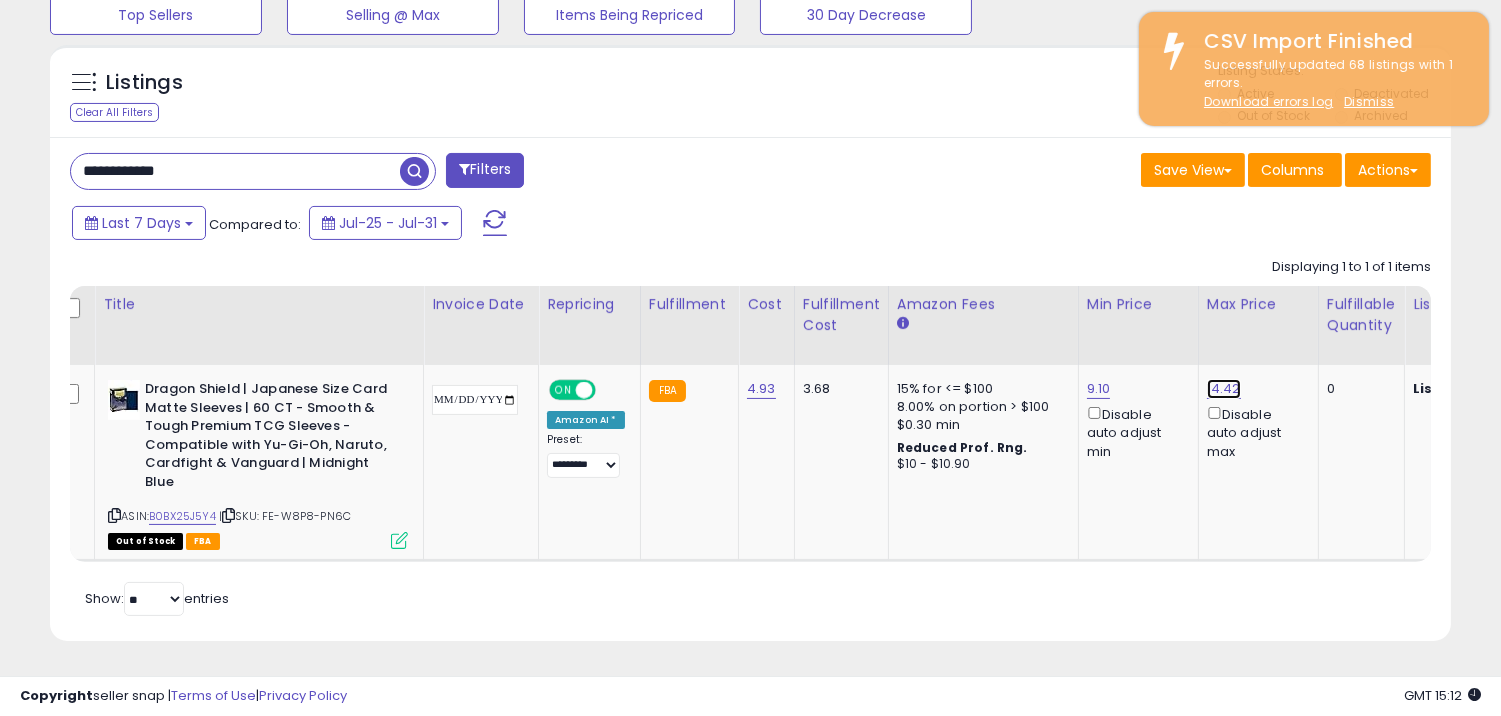 click on "14.42" at bounding box center (1224, 389) 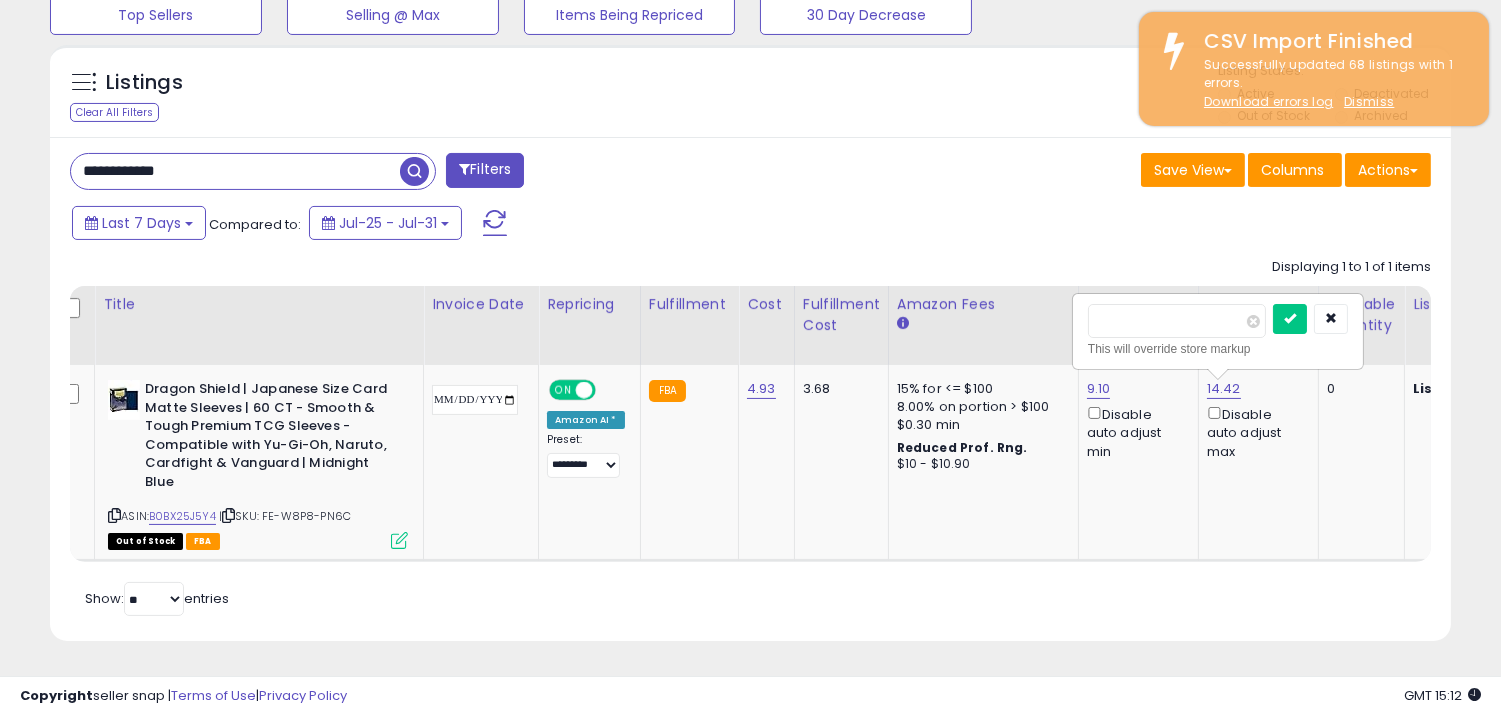 click on "*****" at bounding box center [1177, 321] 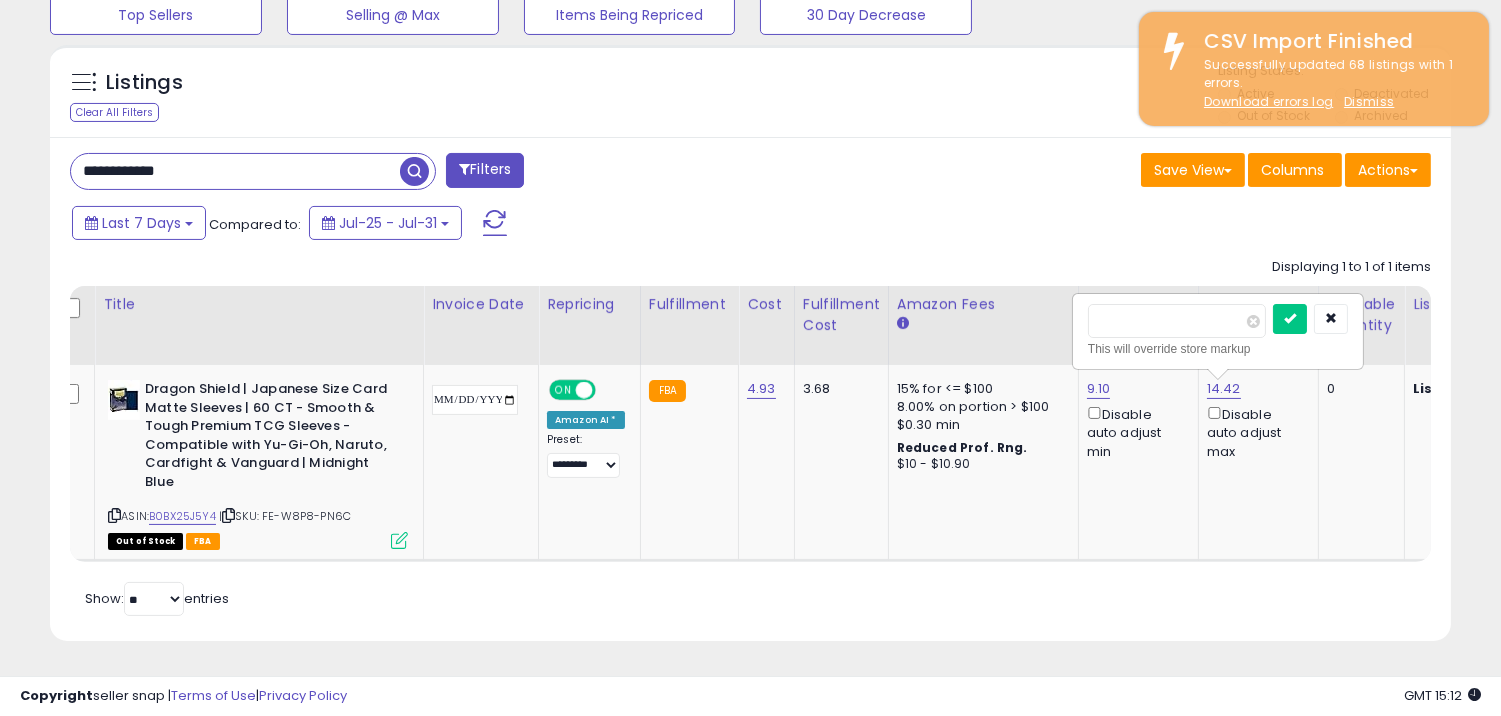 click on "*****" at bounding box center [1177, 321] 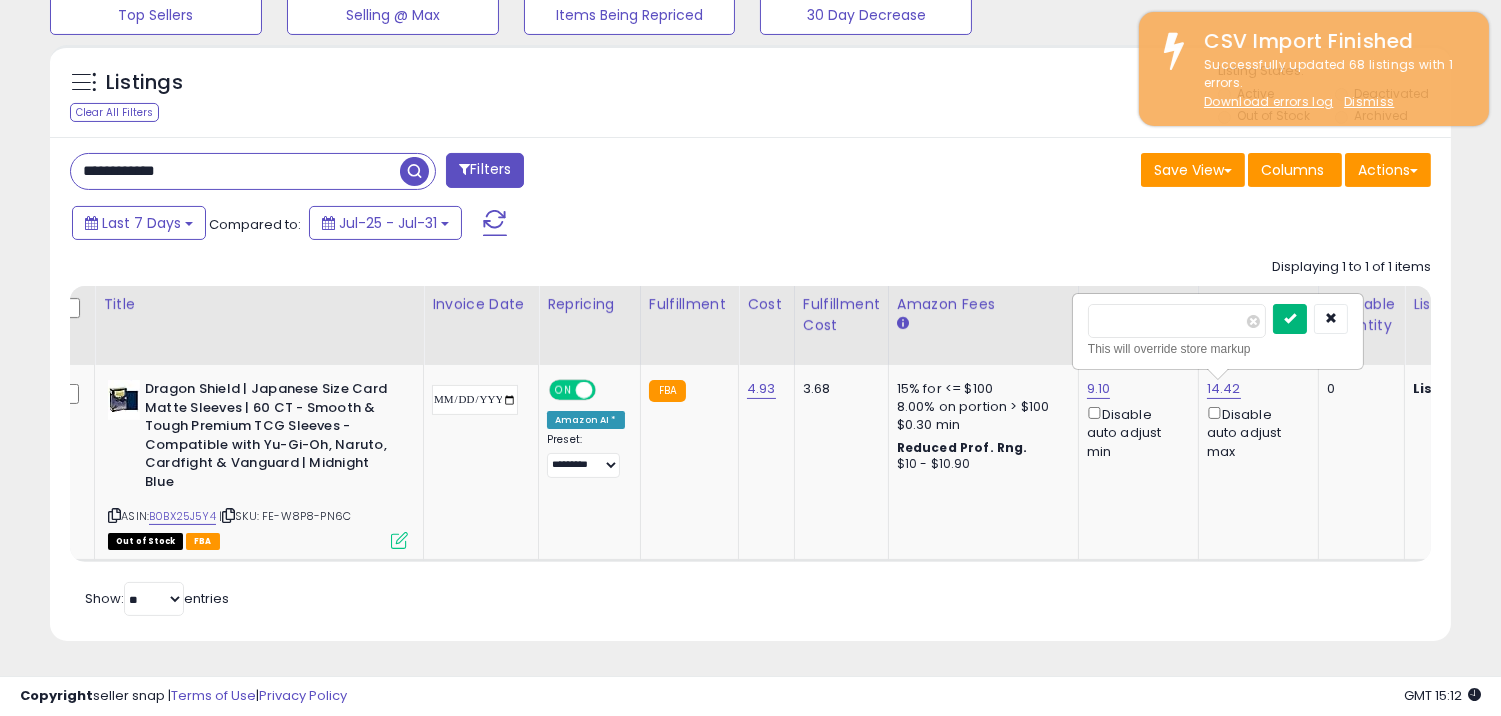 type on "****" 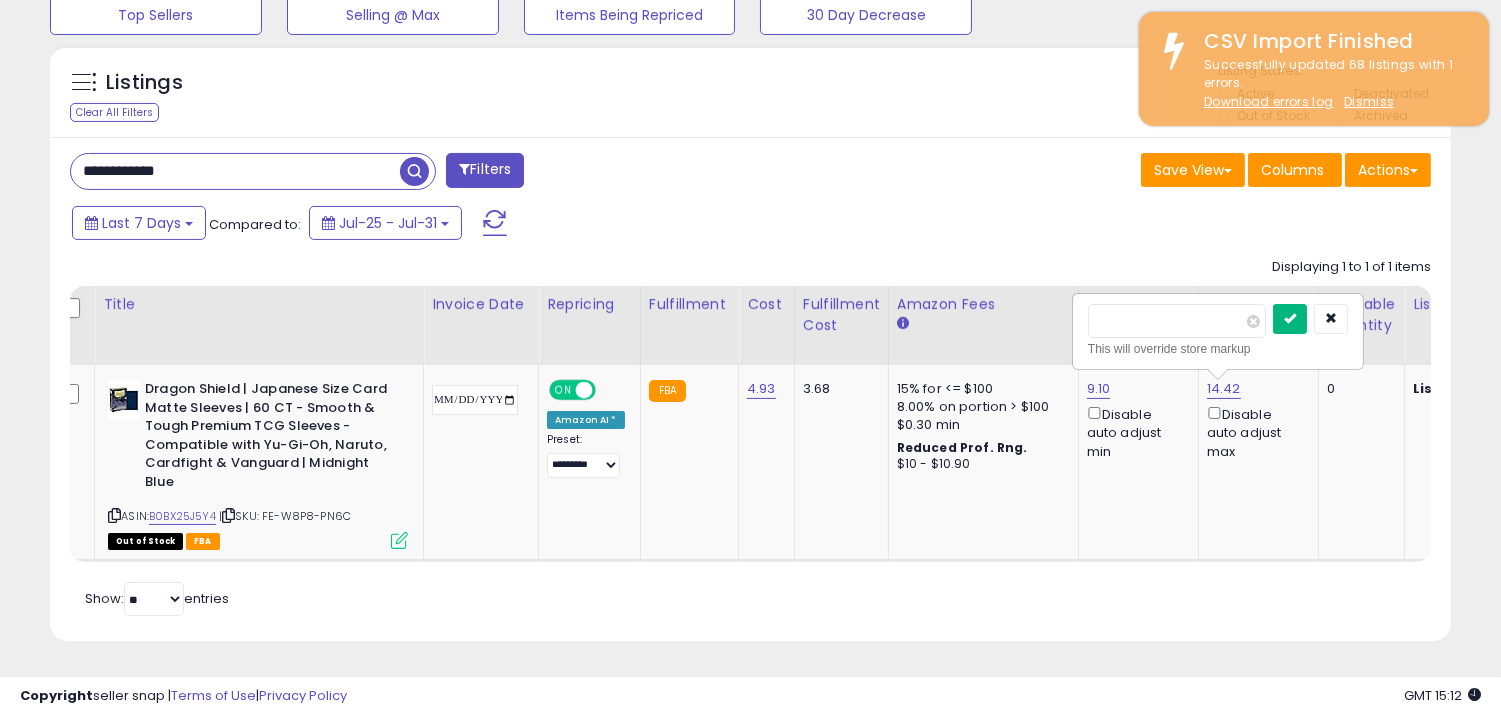 click at bounding box center [1290, 319] 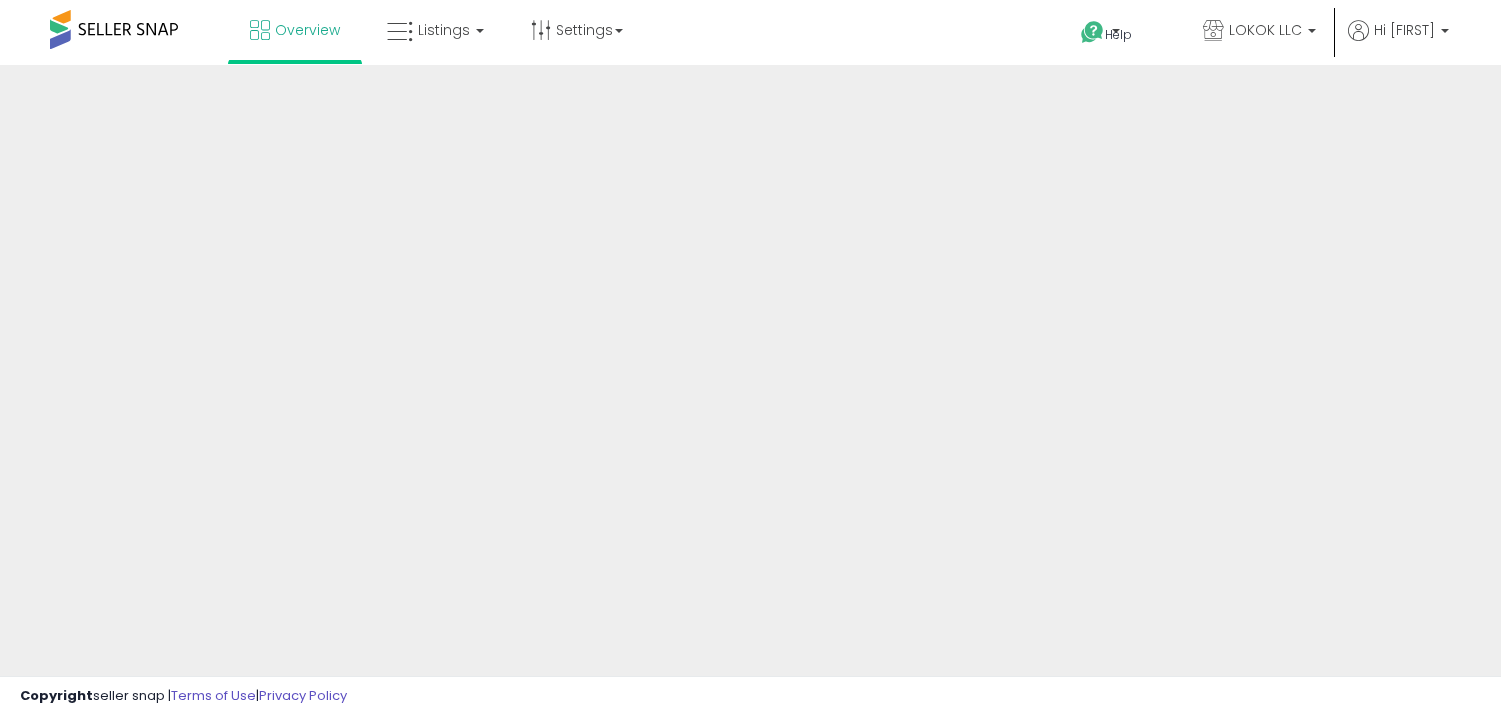 scroll, scrollTop: 0, scrollLeft: 0, axis: both 